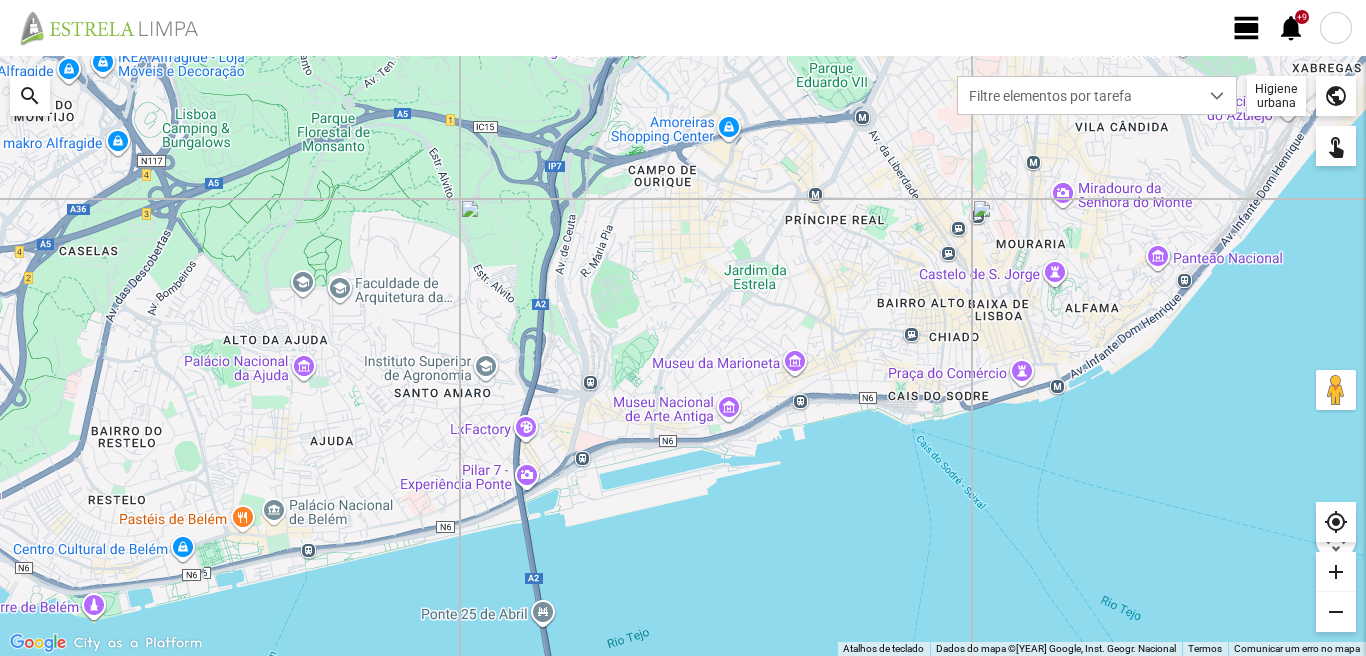 scroll, scrollTop: 0, scrollLeft: 0, axis: both 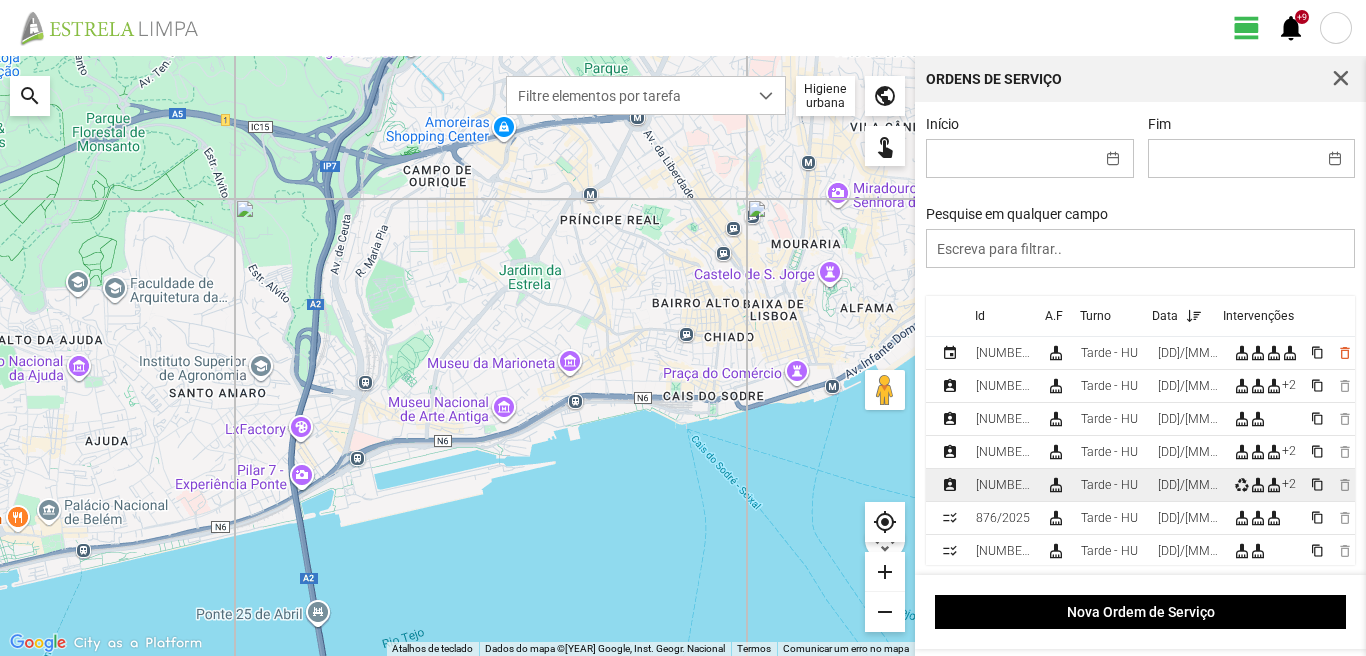 click on "[DD]/[MM]/[YEAR]" at bounding box center [1003, 353] 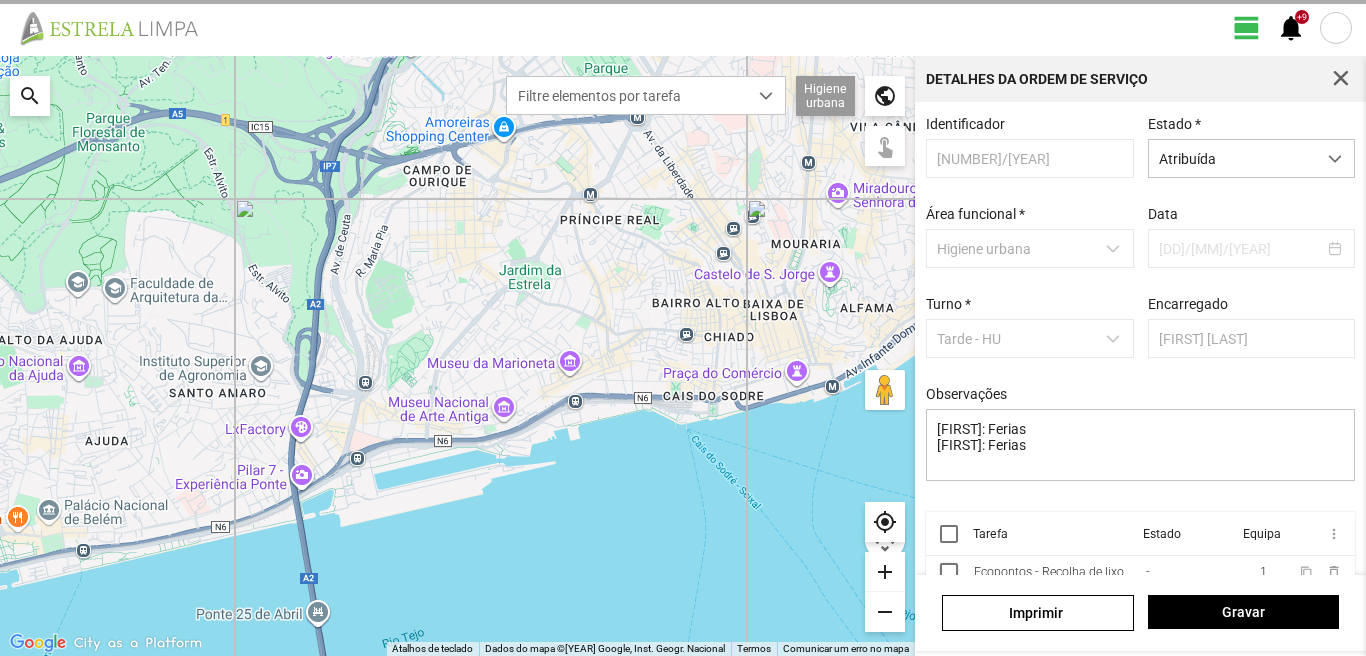 scroll, scrollTop: 85, scrollLeft: 0, axis: vertical 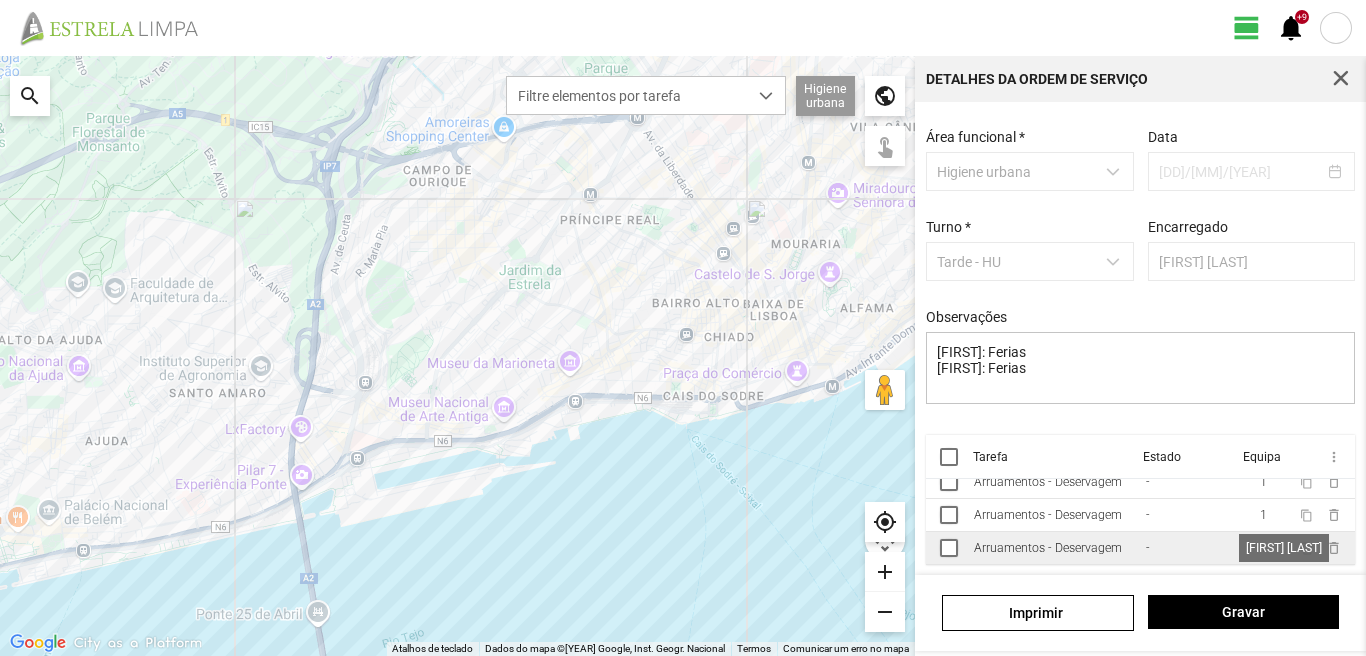click on "1" at bounding box center [1263, 416] 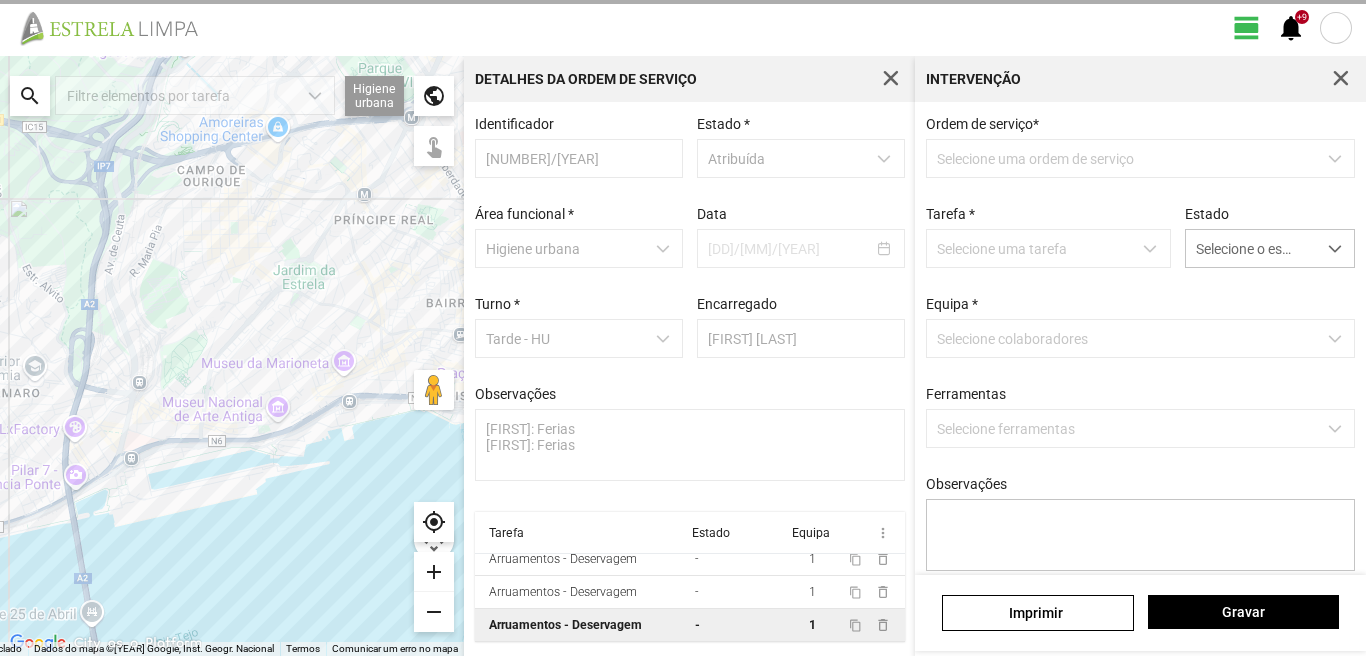 scroll, scrollTop: 77, scrollLeft: 0, axis: vertical 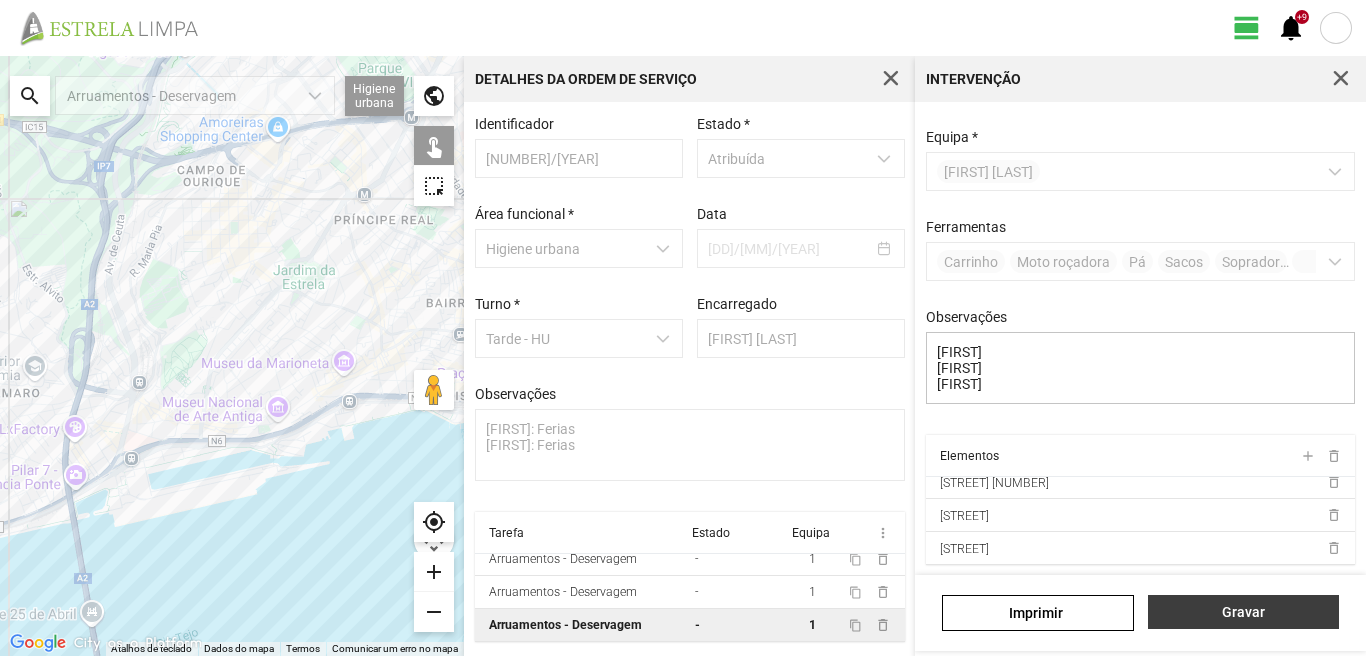 click on "Gravar" at bounding box center [1243, 612] 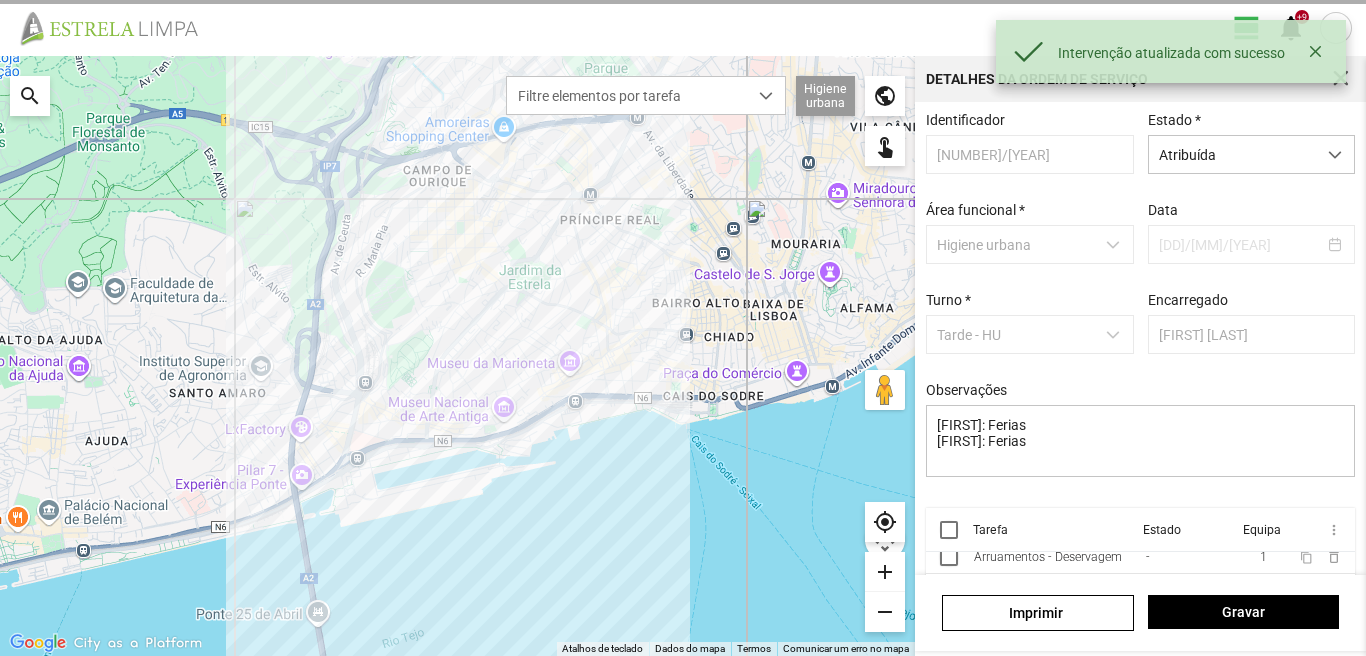 scroll, scrollTop: 79, scrollLeft: 0, axis: vertical 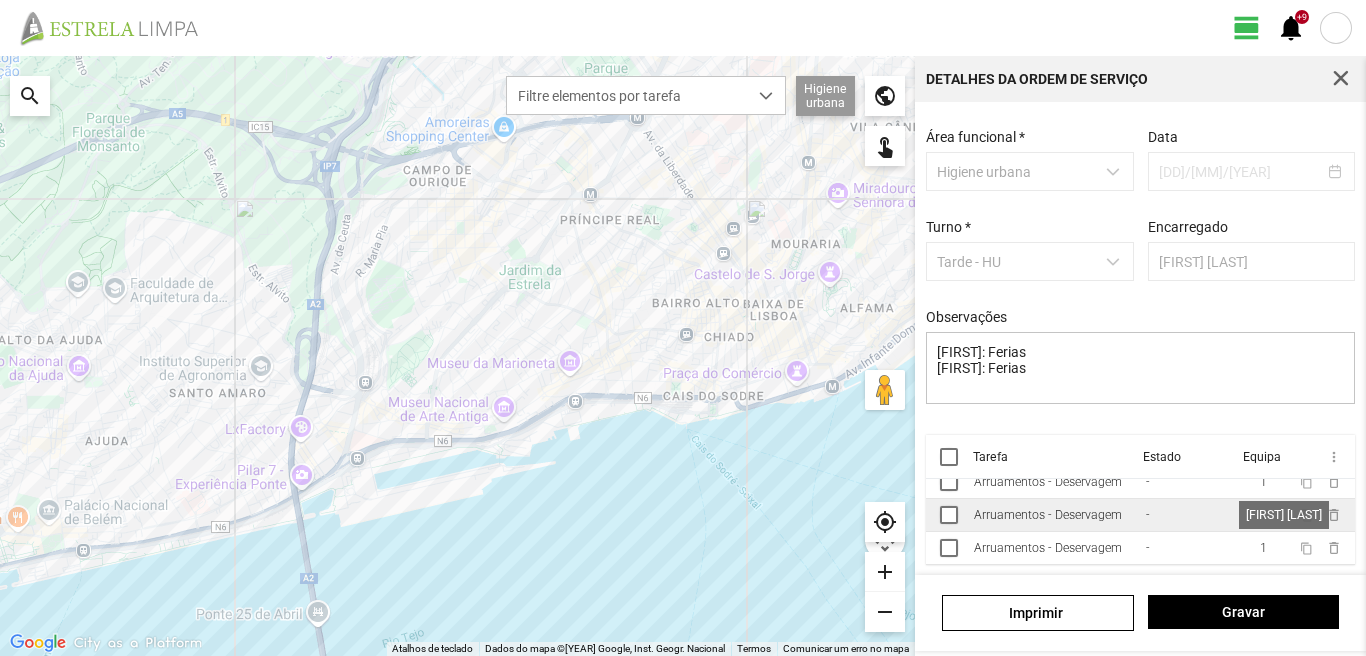 click on "1" at bounding box center [1263, 416] 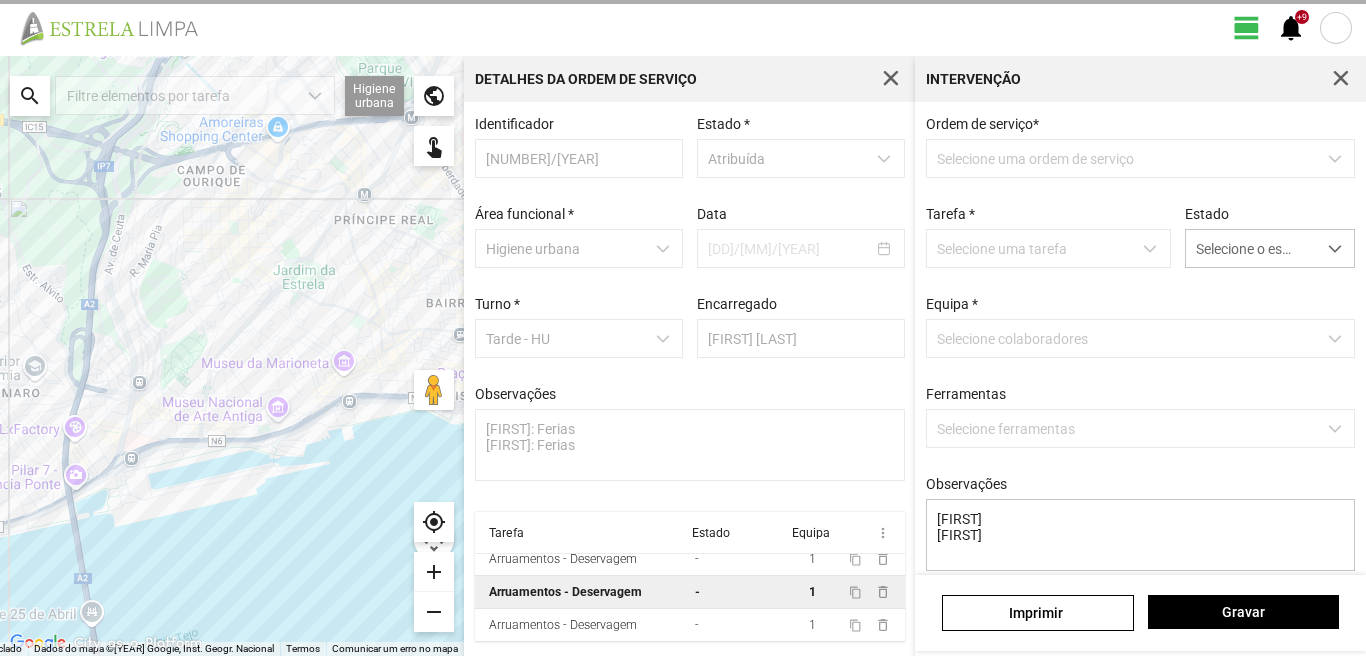 scroll, scrollTop: 77, scrollLeft: 0, axis: vertical 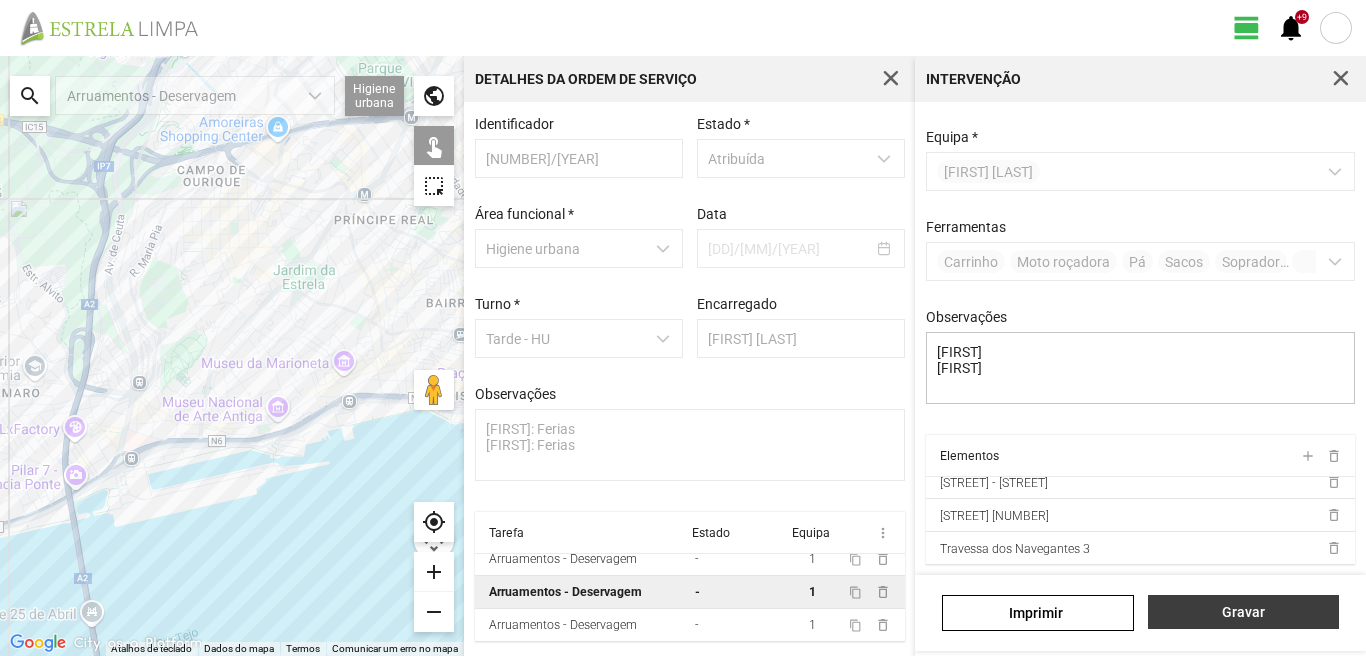 click on "Gravar" at bounding box center (1243, 612) 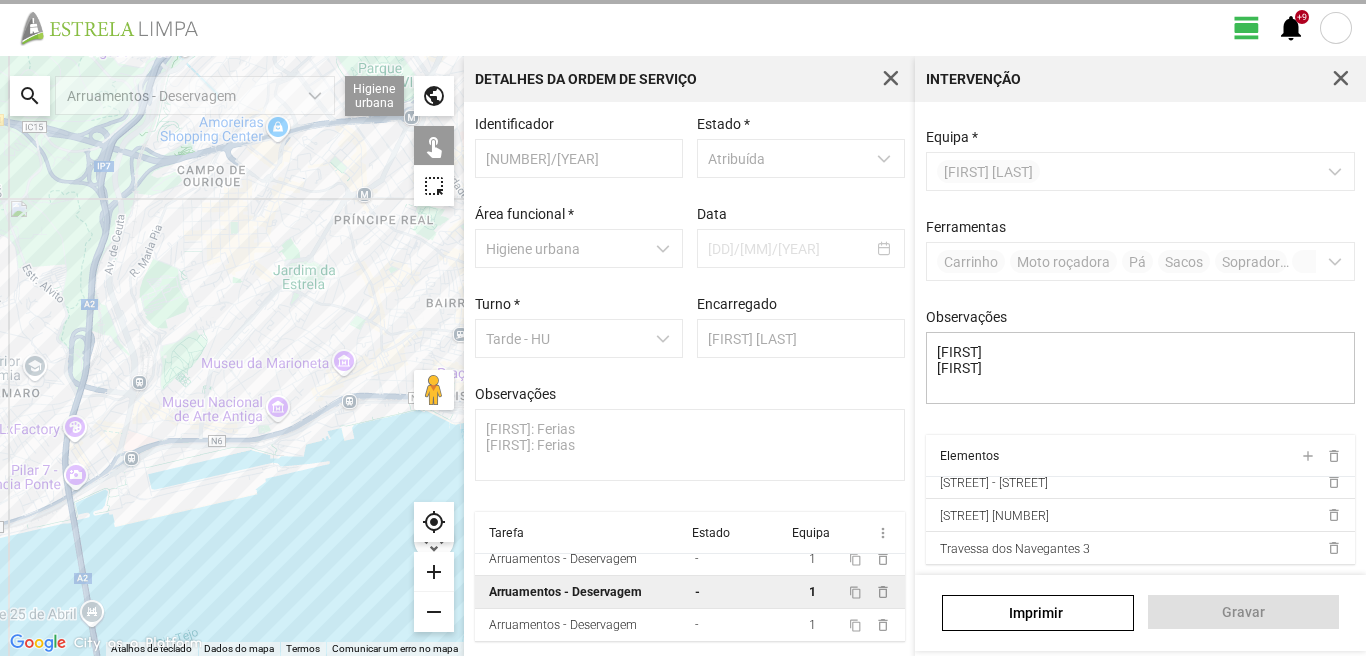 scroll, scrollTop: 79, scrollLeft: 0, axis: vertical 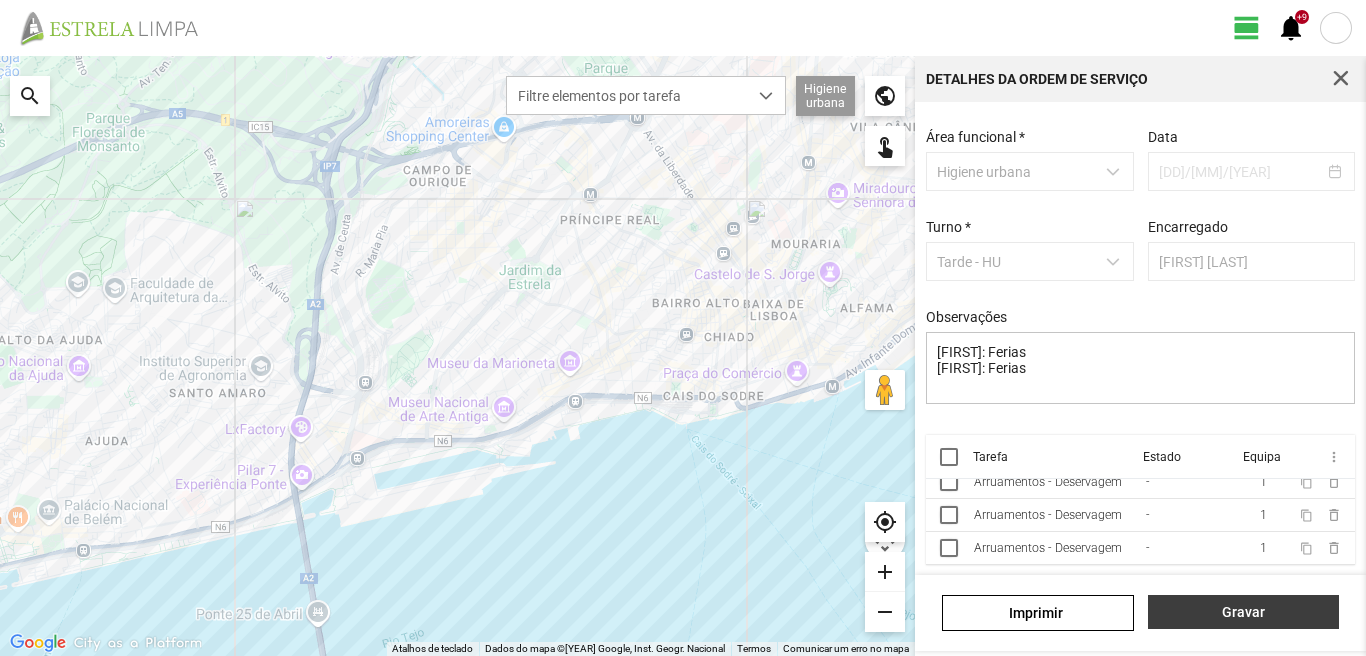 click on "Gravar" at bounding box center [1243, 612] 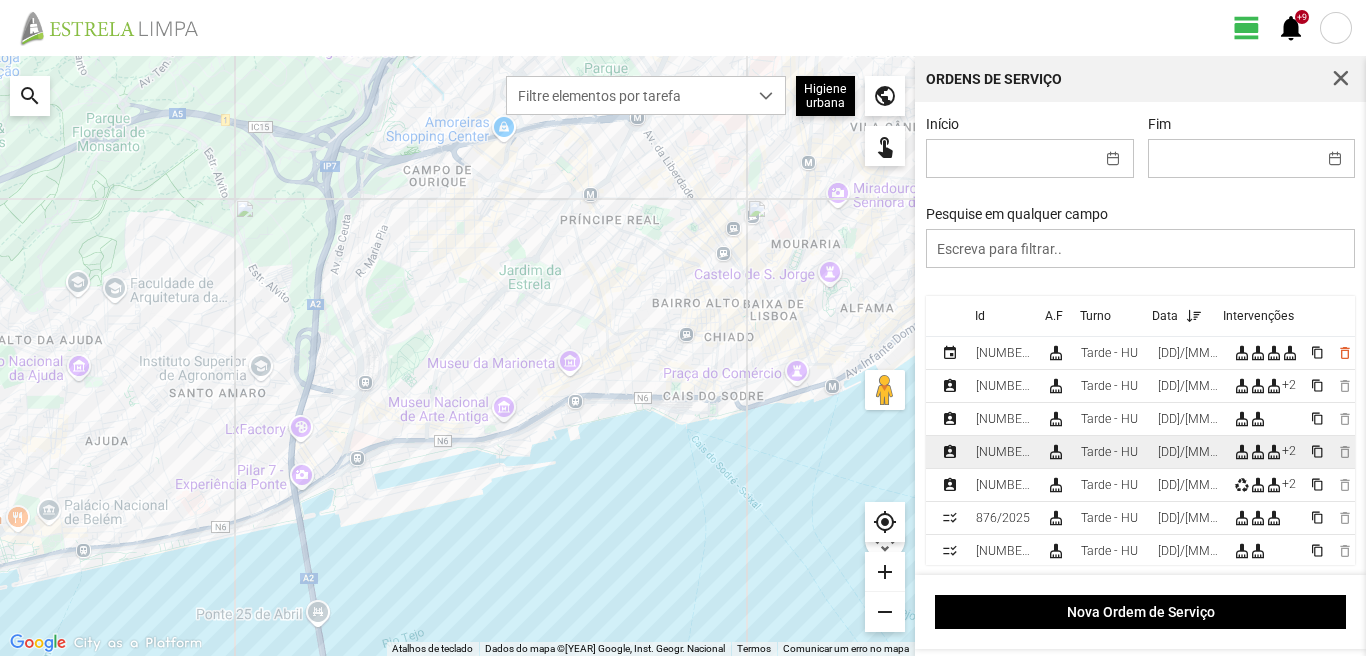 click on "[DD]/[MM]/[YEAR]" at bounding box center [1003, 353] 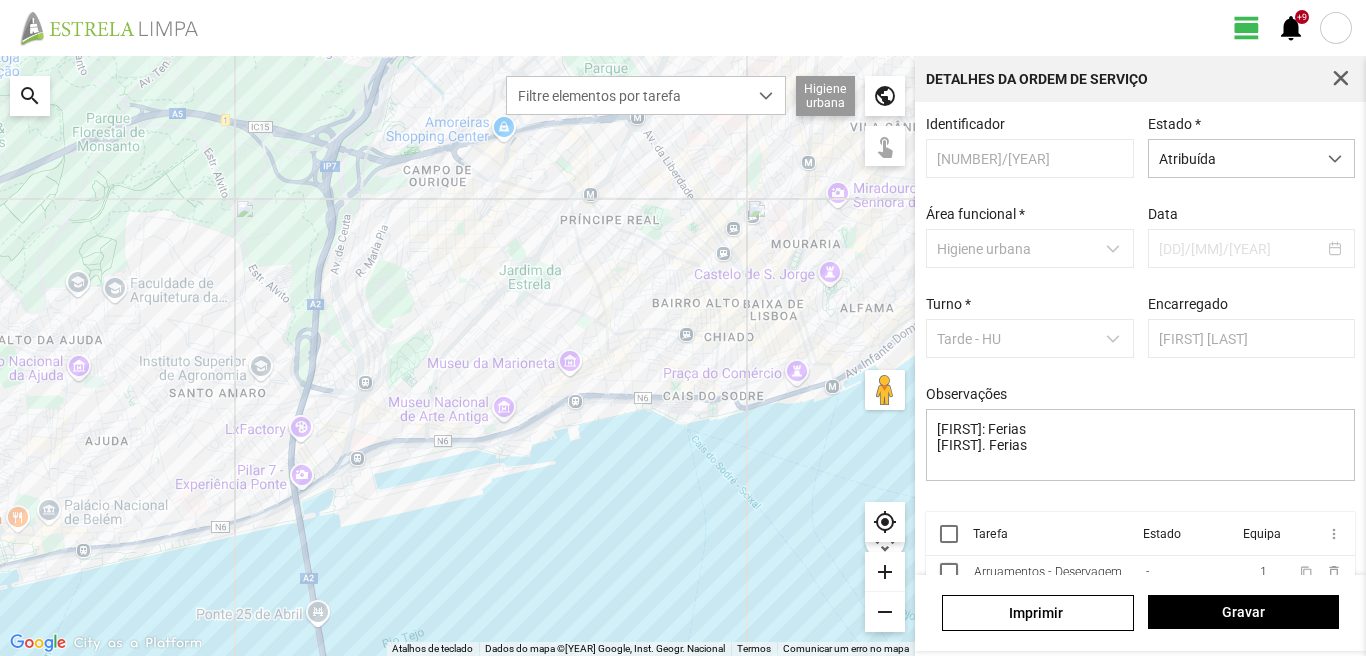 scroll, scrollTop: 85, scrollLeft: 0, axis: vertical 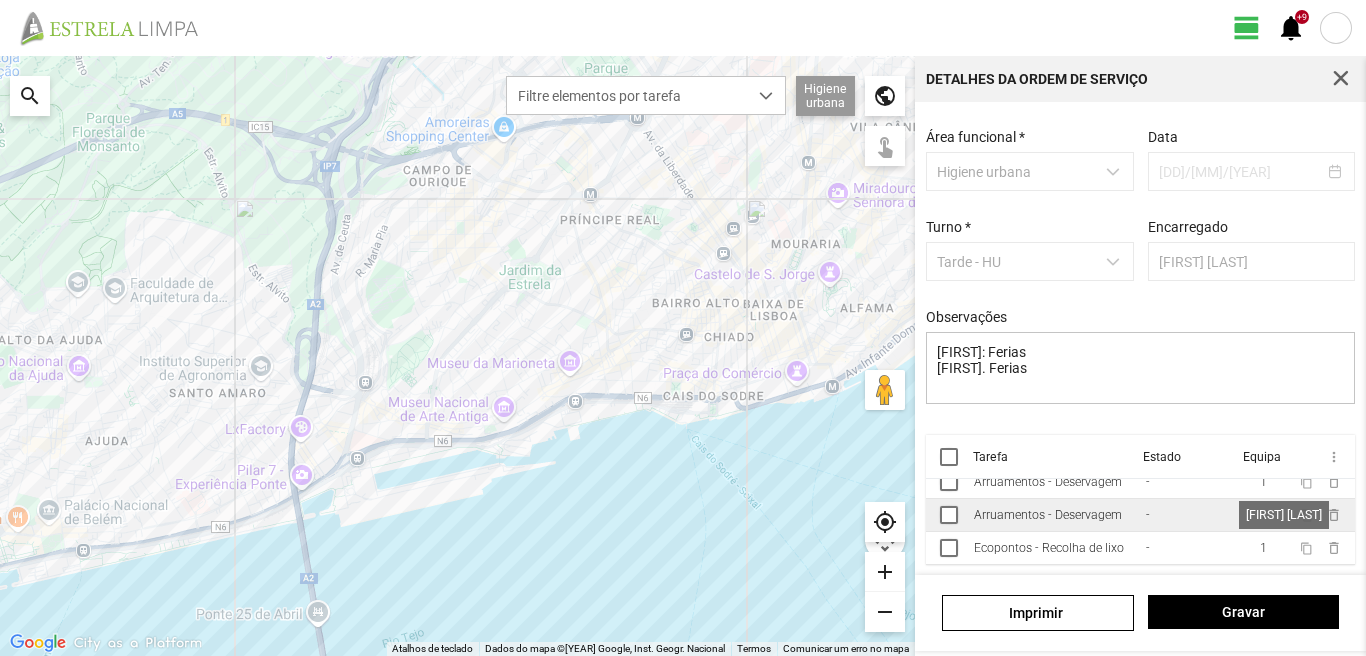 click on "1" at bounding box center [1263, 416] 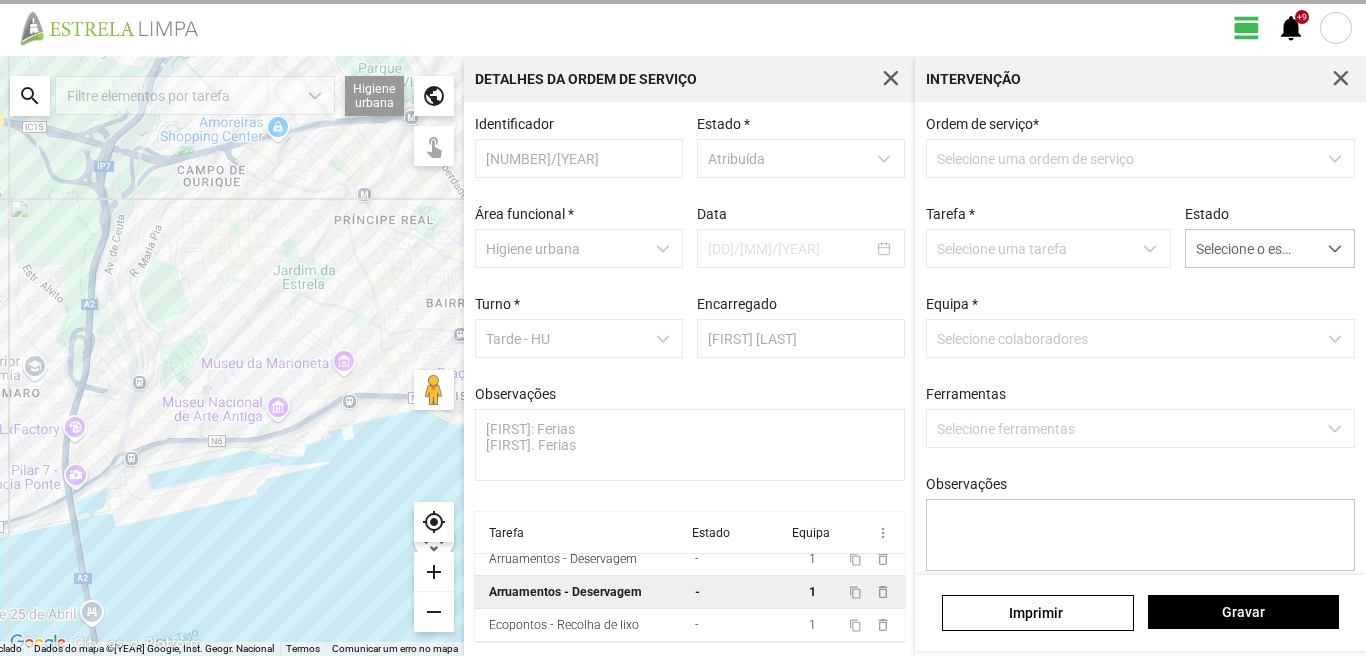 scroll, scrollTop: 77, scrollLeft: 0, axis: vertical 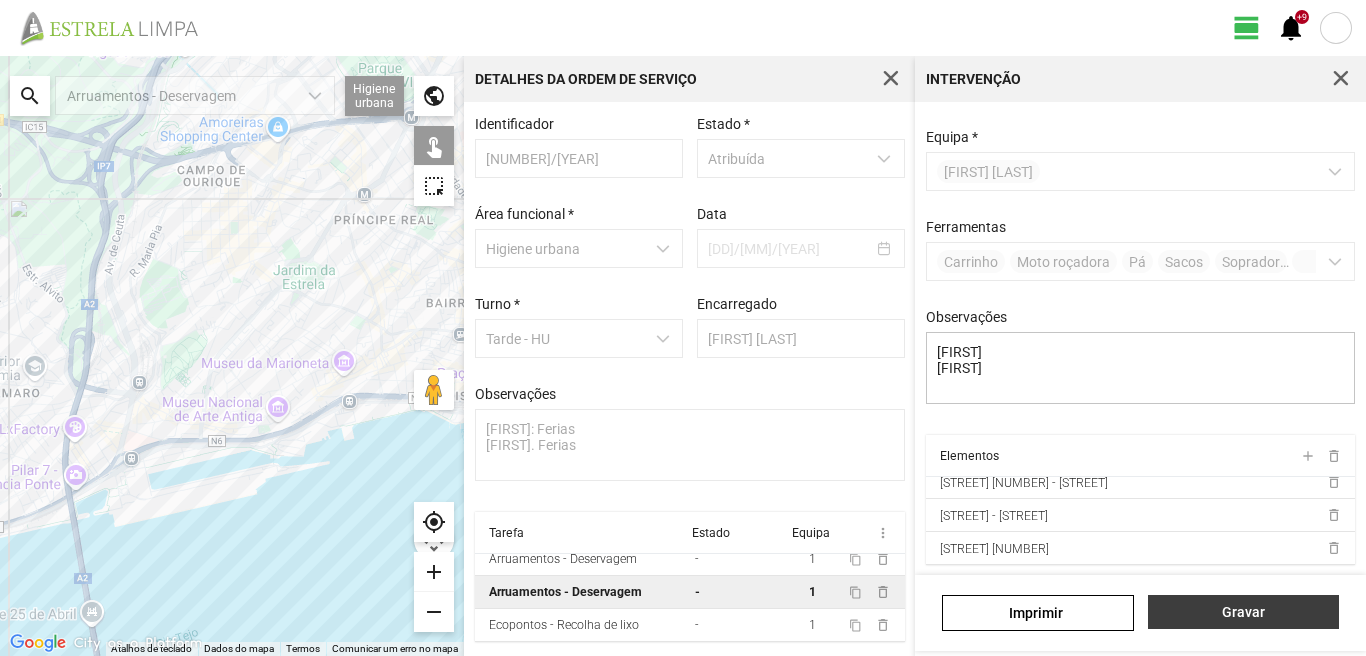 click on "Gravar" at bounding box center (1243, 612) 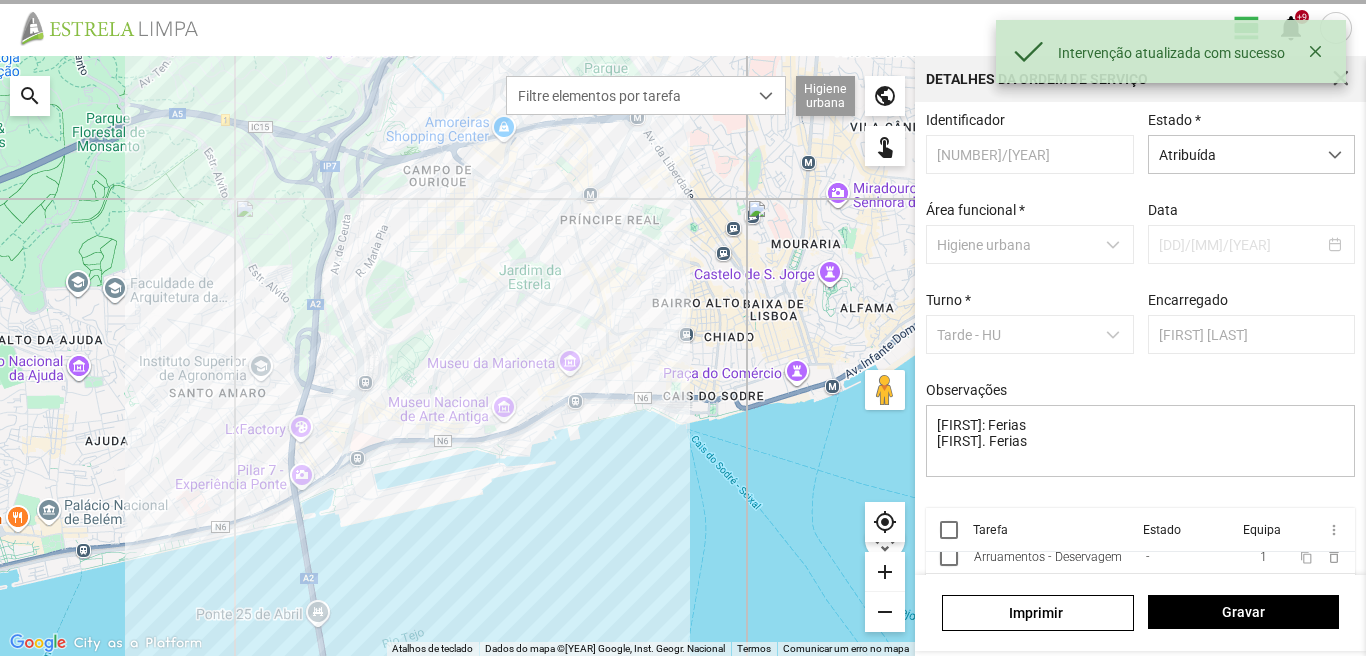 scroll, scrollTop: 79, scrollLeft: 0, axis: vertical 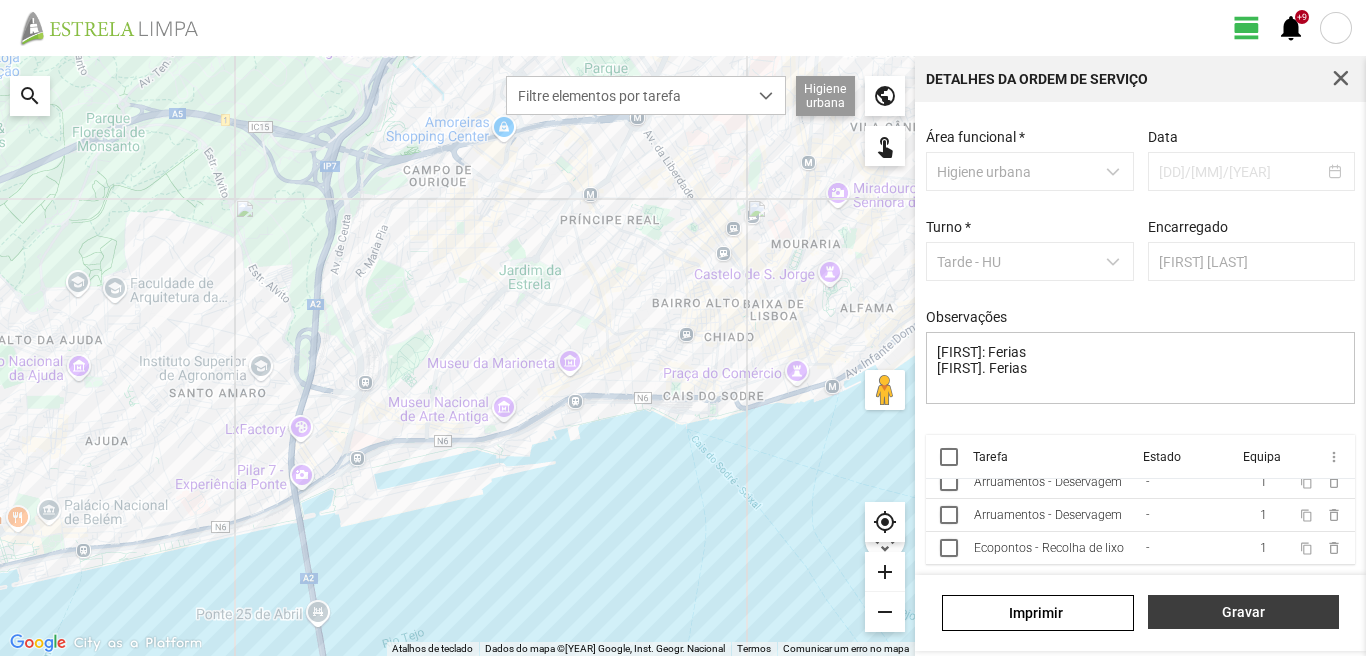 click on "Gravar" at bounding box center [1243, 612] 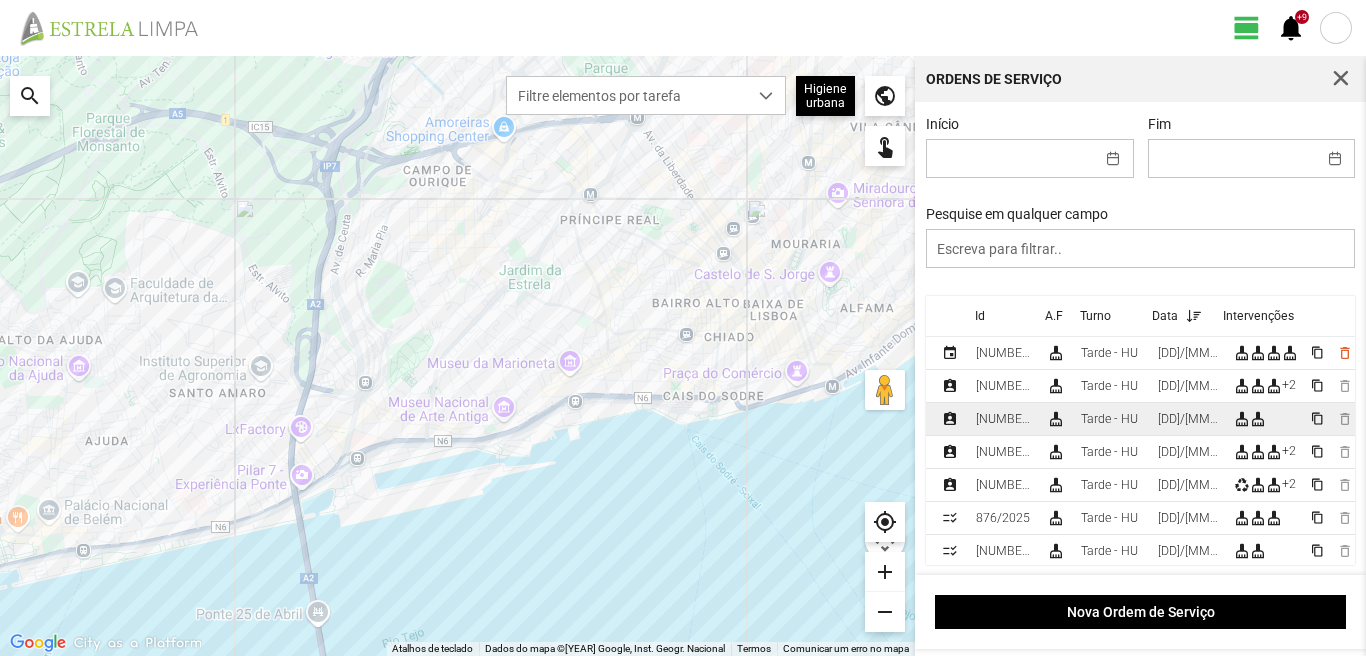 click on "[DD]/[MM]/[YEAR]" at bounding box center (1003, 353) 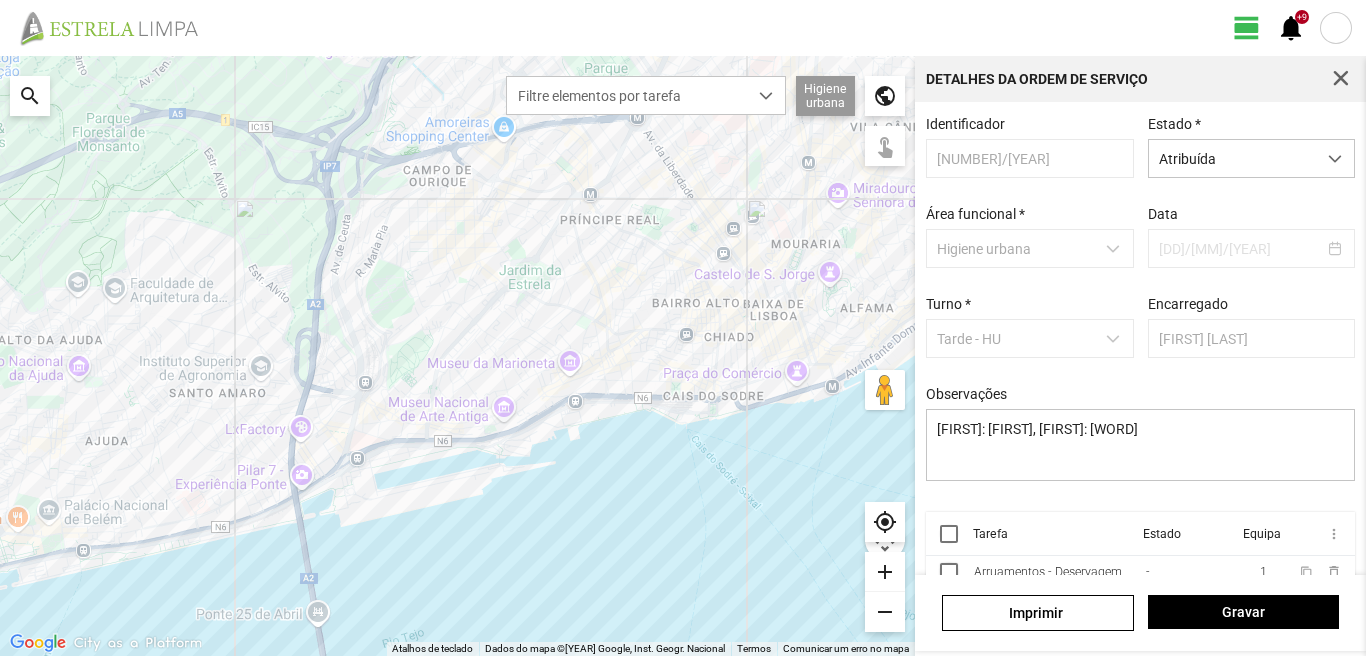 scroll, scrollTop: 85, scrollLeft: 0, axis: vertical 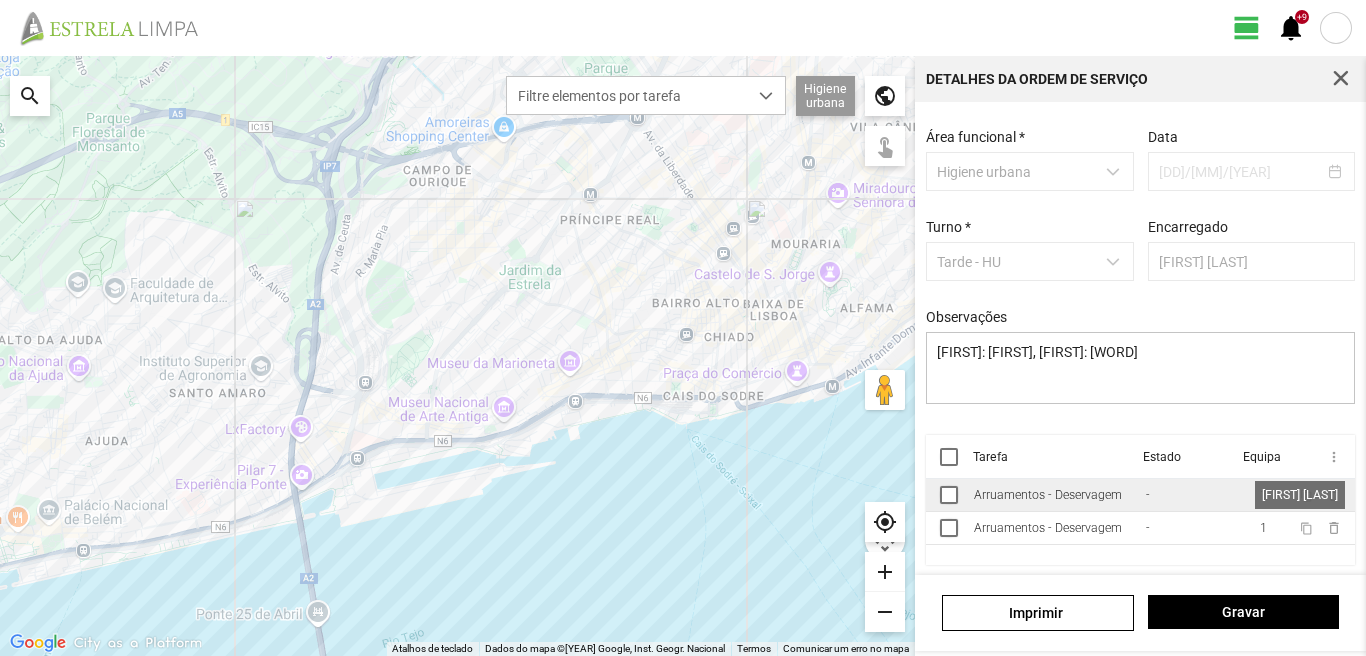 click on "1" at bounding box center (1263, 495) 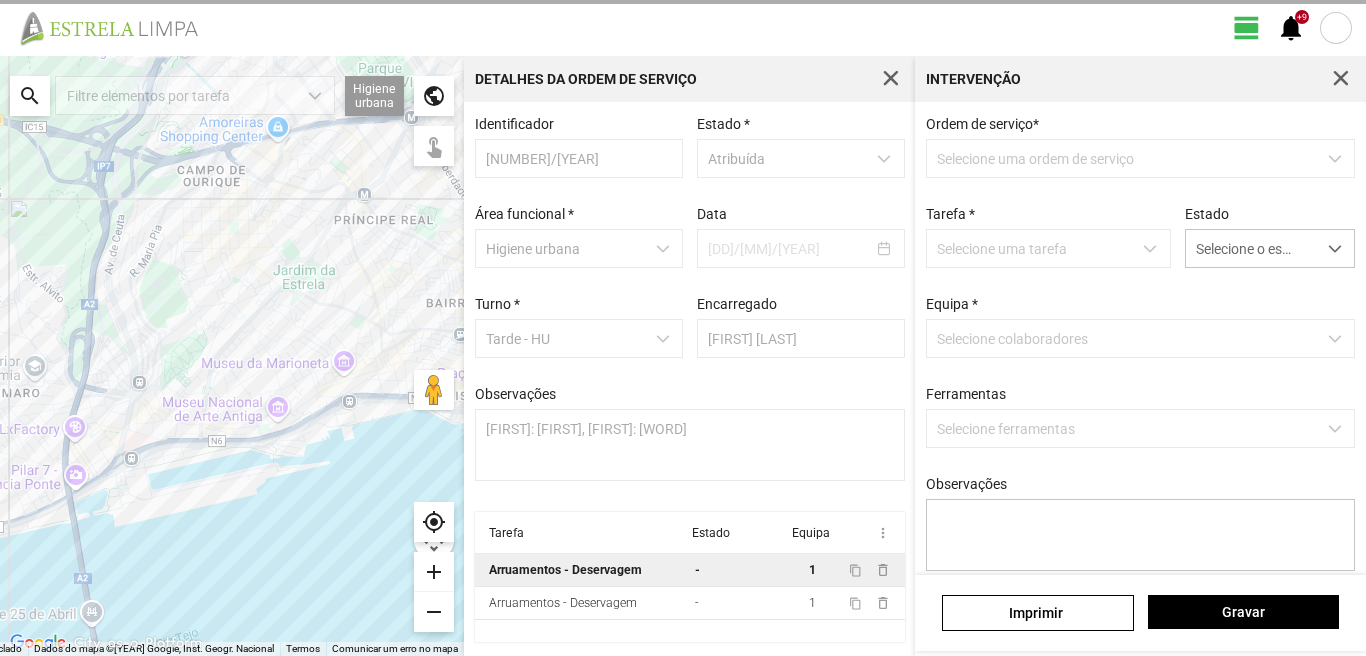scroll, scrollTop: 4, scrollLeft: 0, axis: vertical 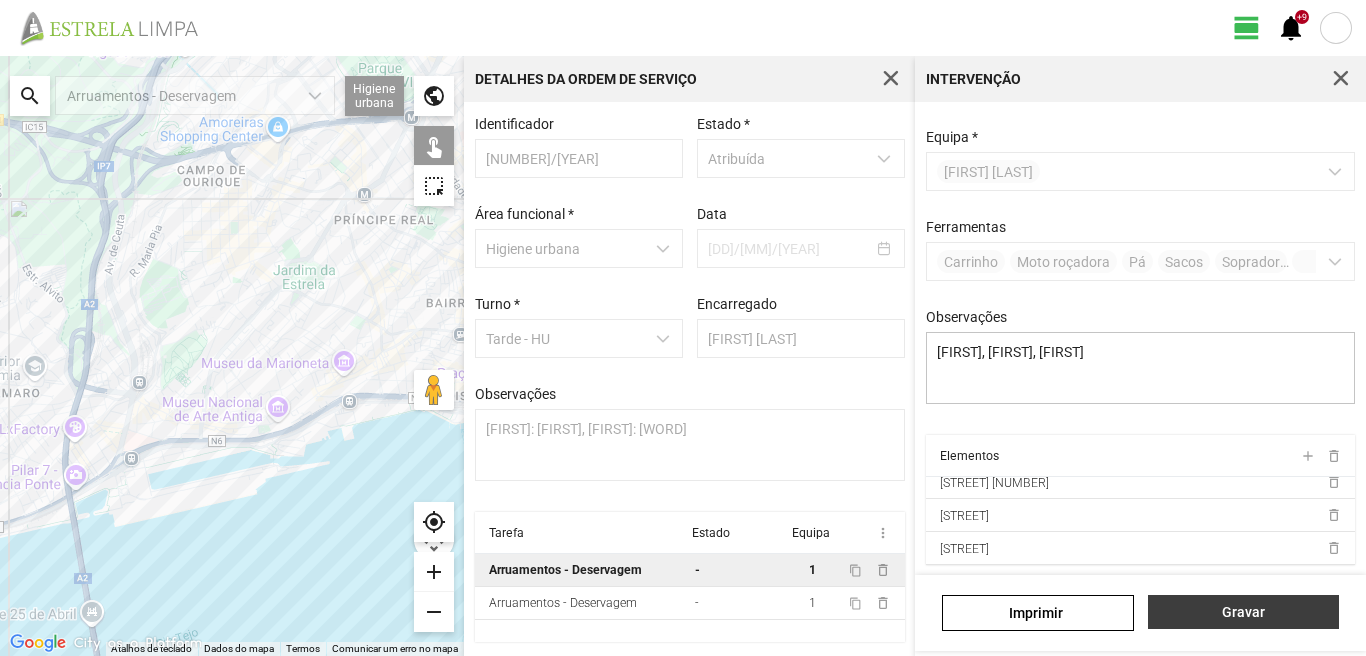 click on "Gravar" at bounding box center [1243, 612] 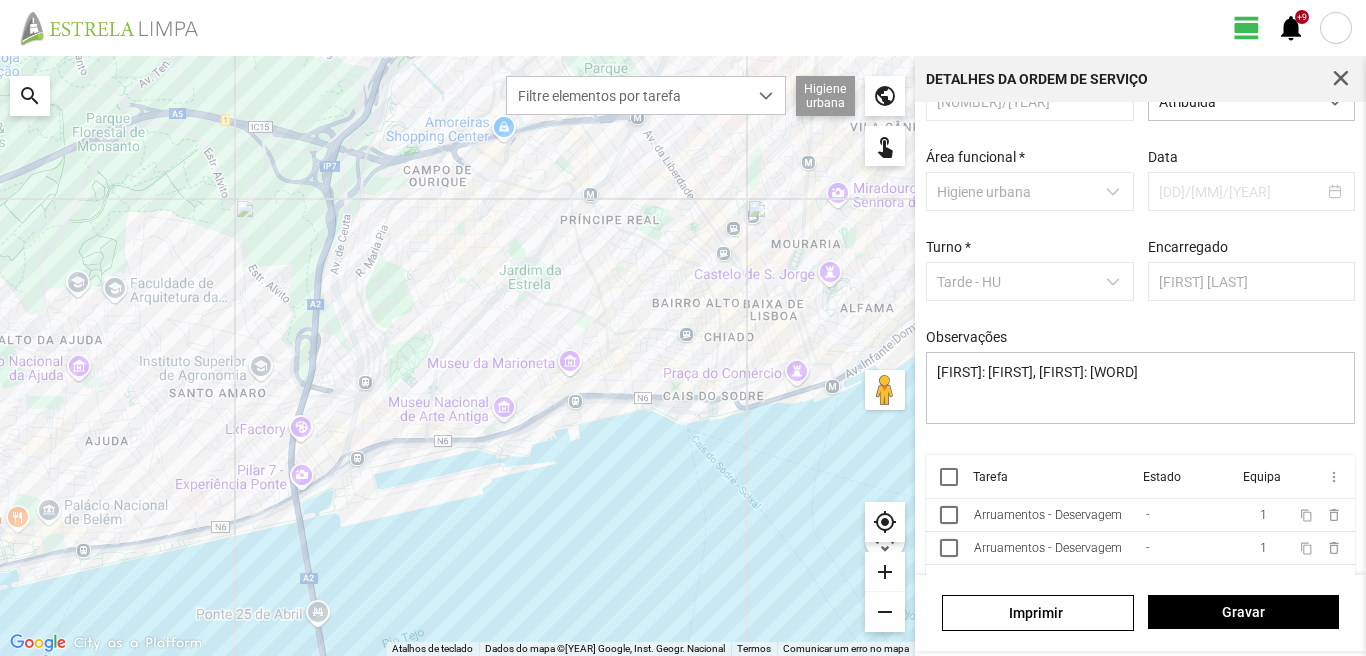 scroll, scrollTop: 85, scrollLeft: 0, axis: vertical 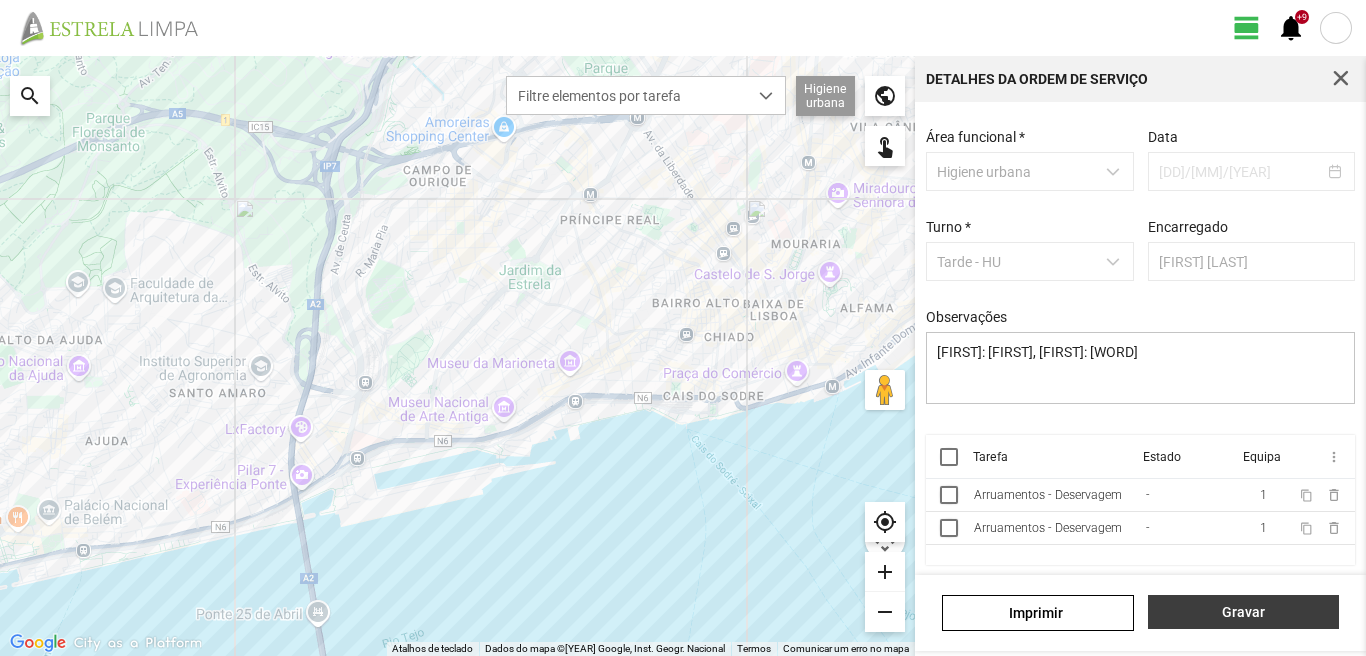 click on "Gravar" at bounding box center (1243, 612) 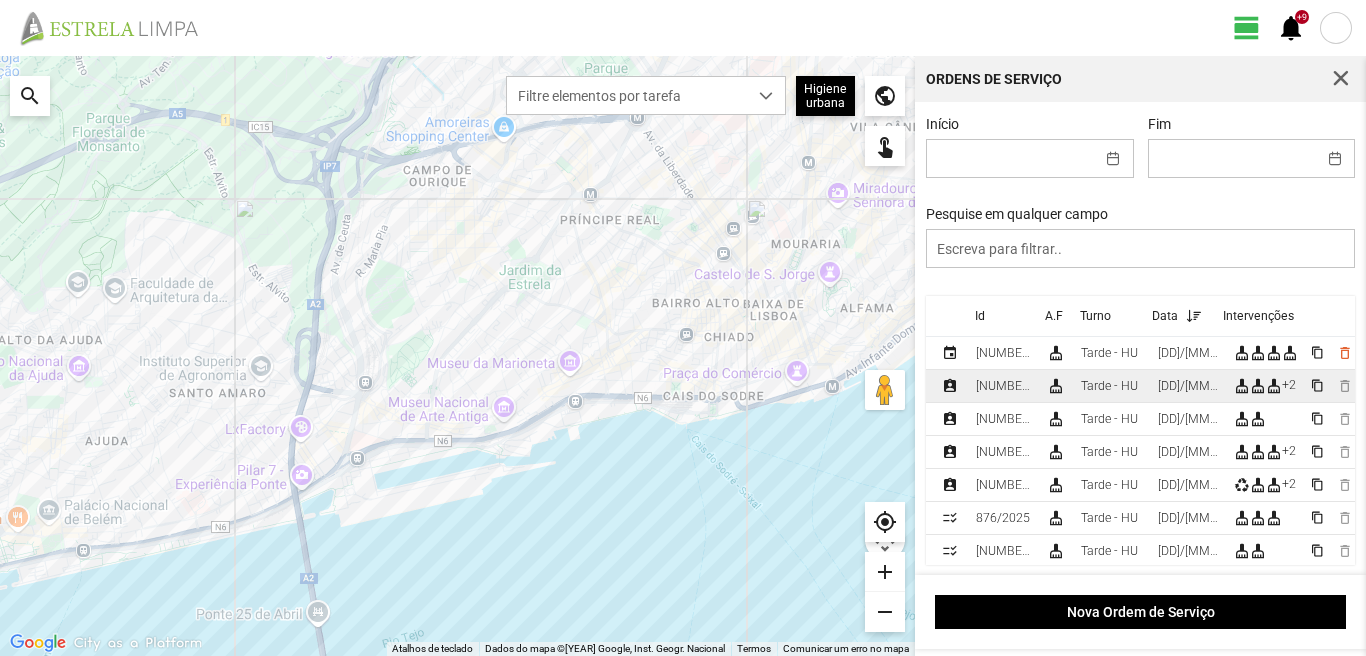 click on "[DD]/[MM]/[YEAR]" at bounding box center (1003, 353) 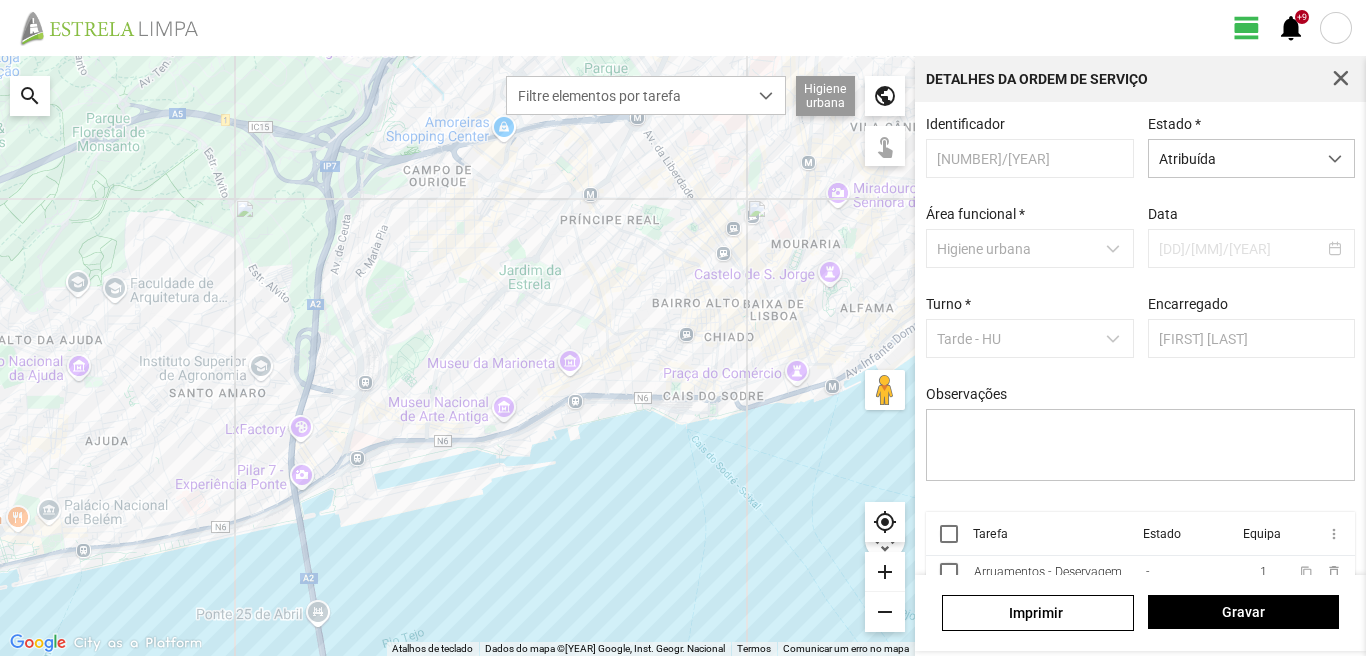 scroll, scrollTop: 85, scrollLeft: 0, axis: vertical 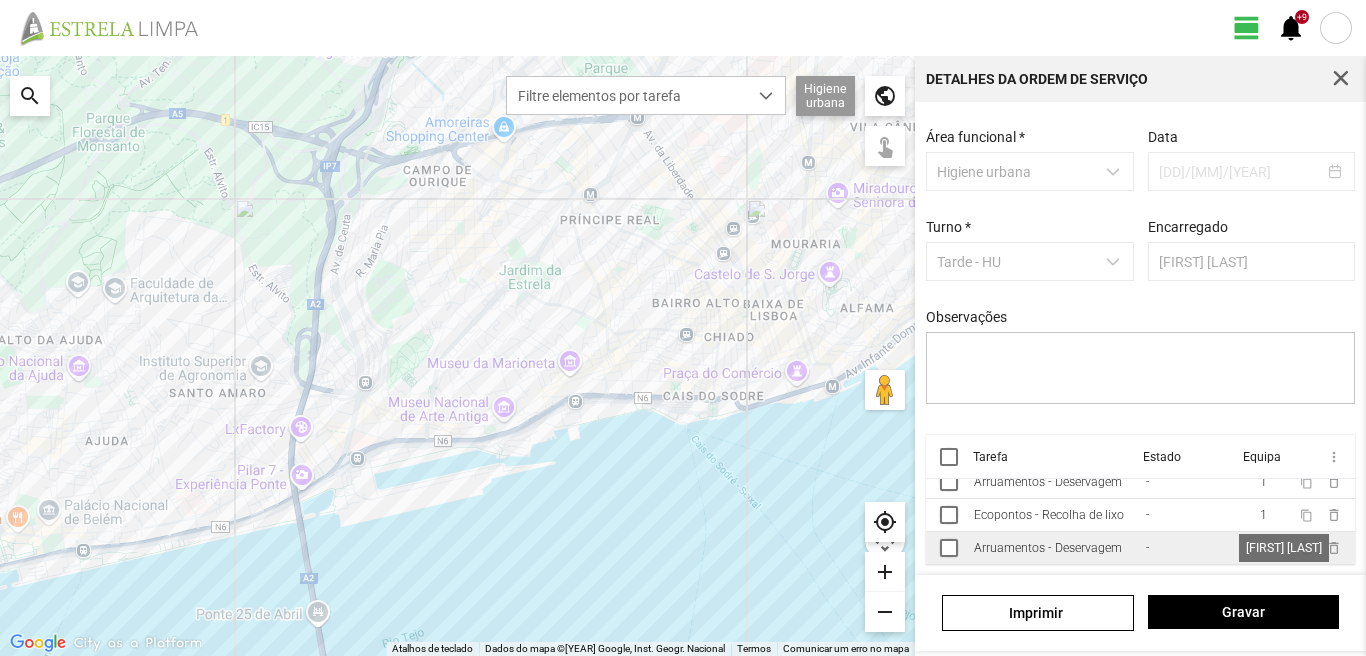 click on "1" at bounding box center [1263, 416] 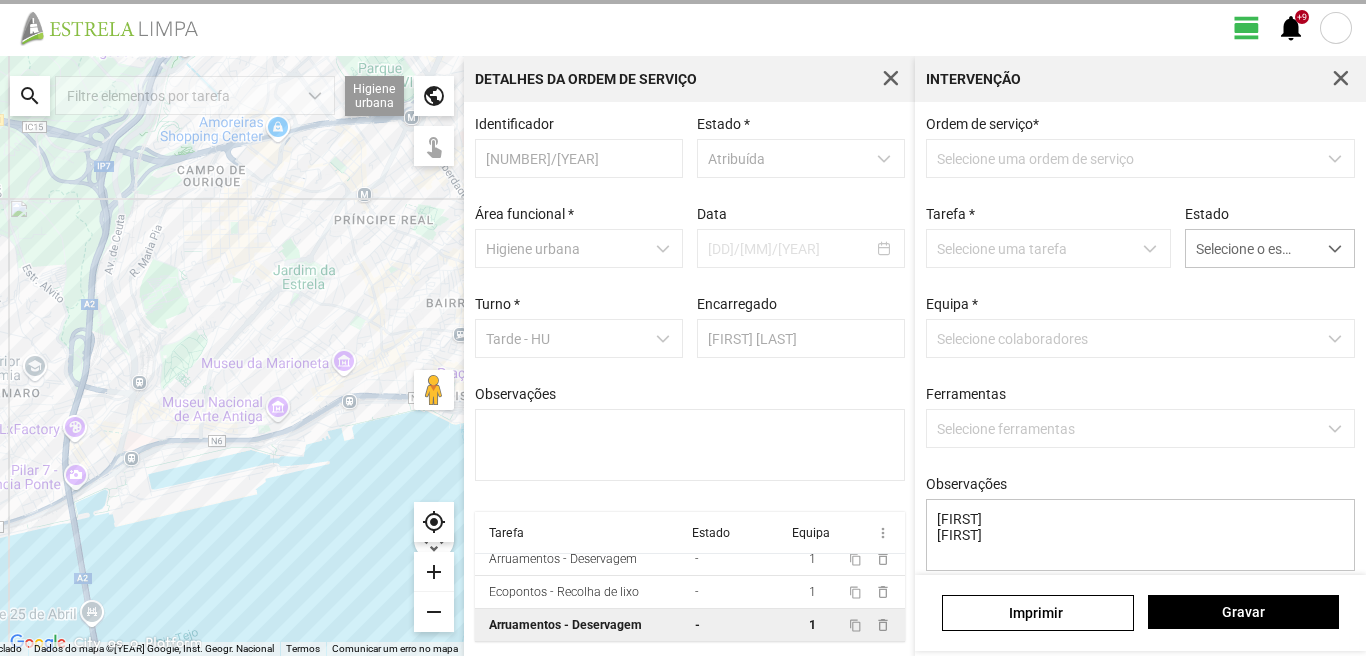 scroll, scrollTop: 77, scrollLeft: 0, axis: vertical 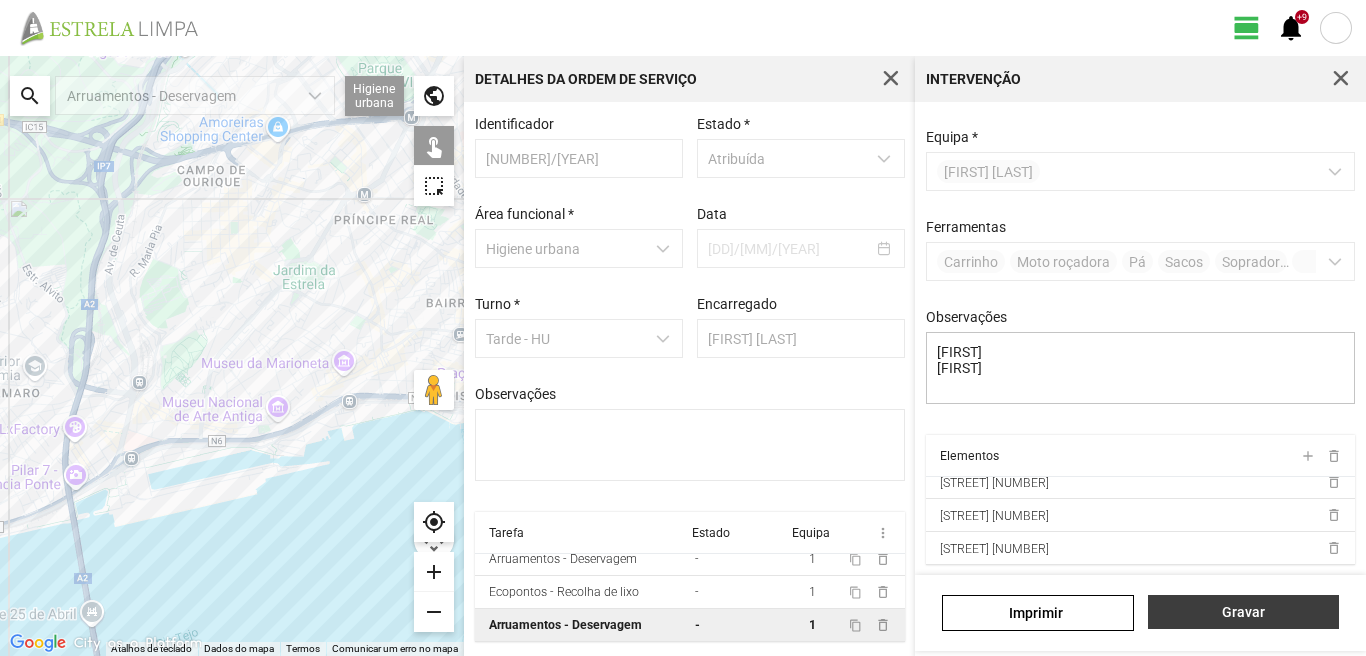click on "Gravar" at bounding box center [1243, 612] 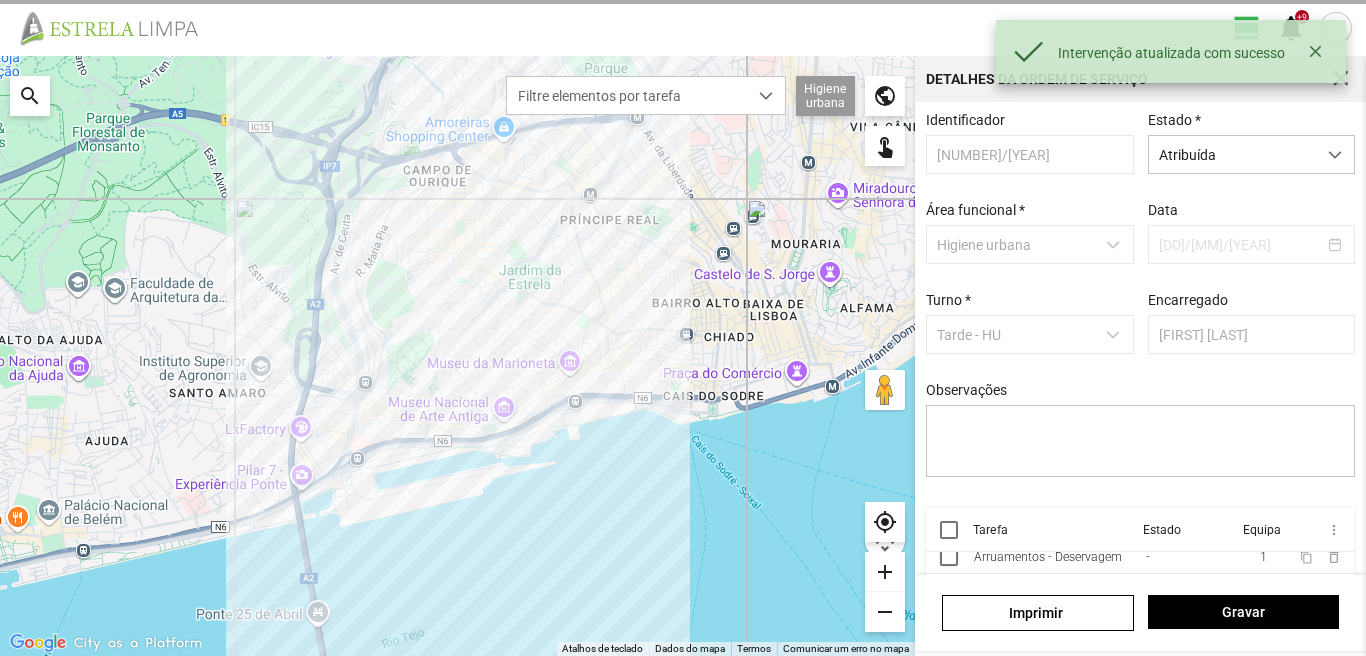 scroll, scrollTop: 79, scrollLeft: 0, axis: vertical 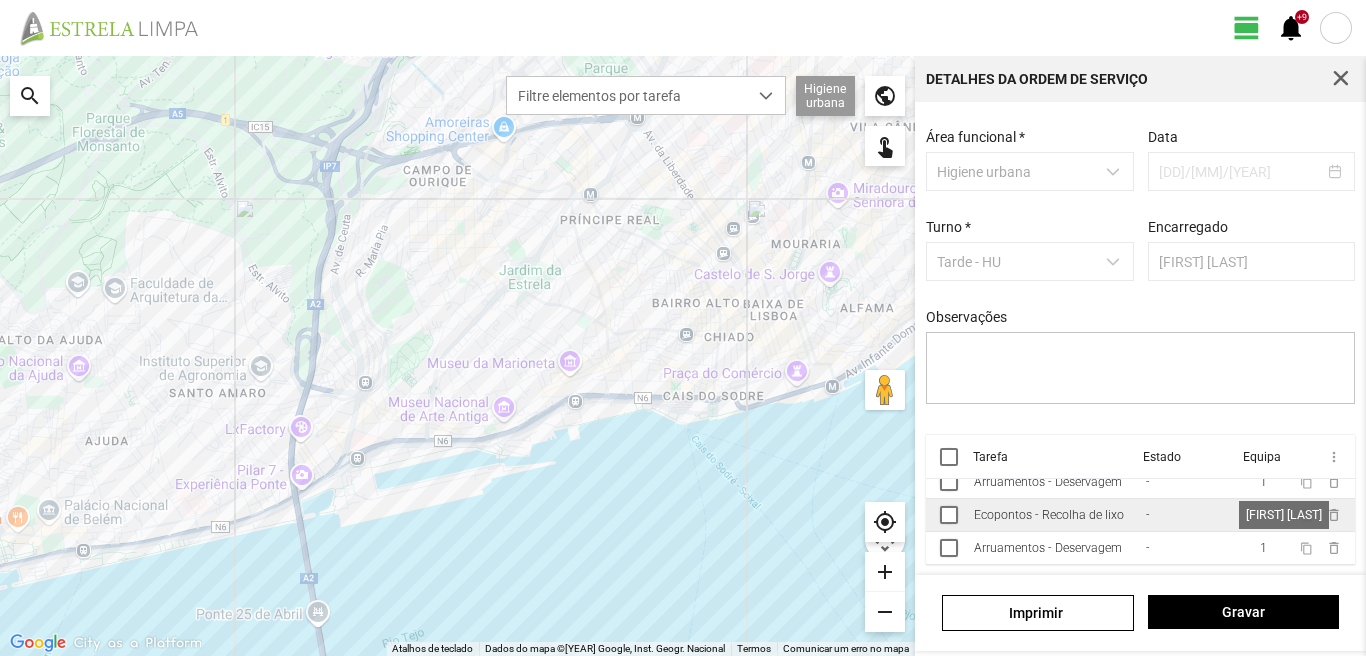 click on "1" at bounding box center (1263, 416) 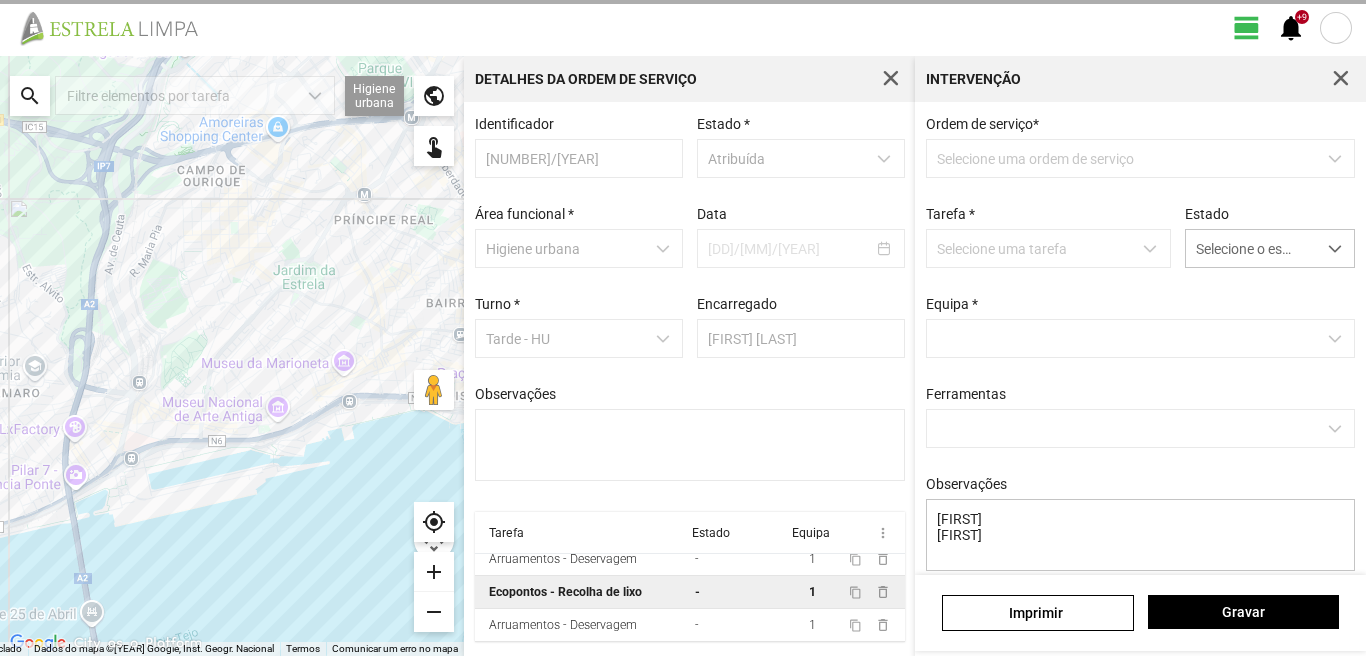 scroll, scrollTop: 77, scrollLeft: 0, axis: vertical 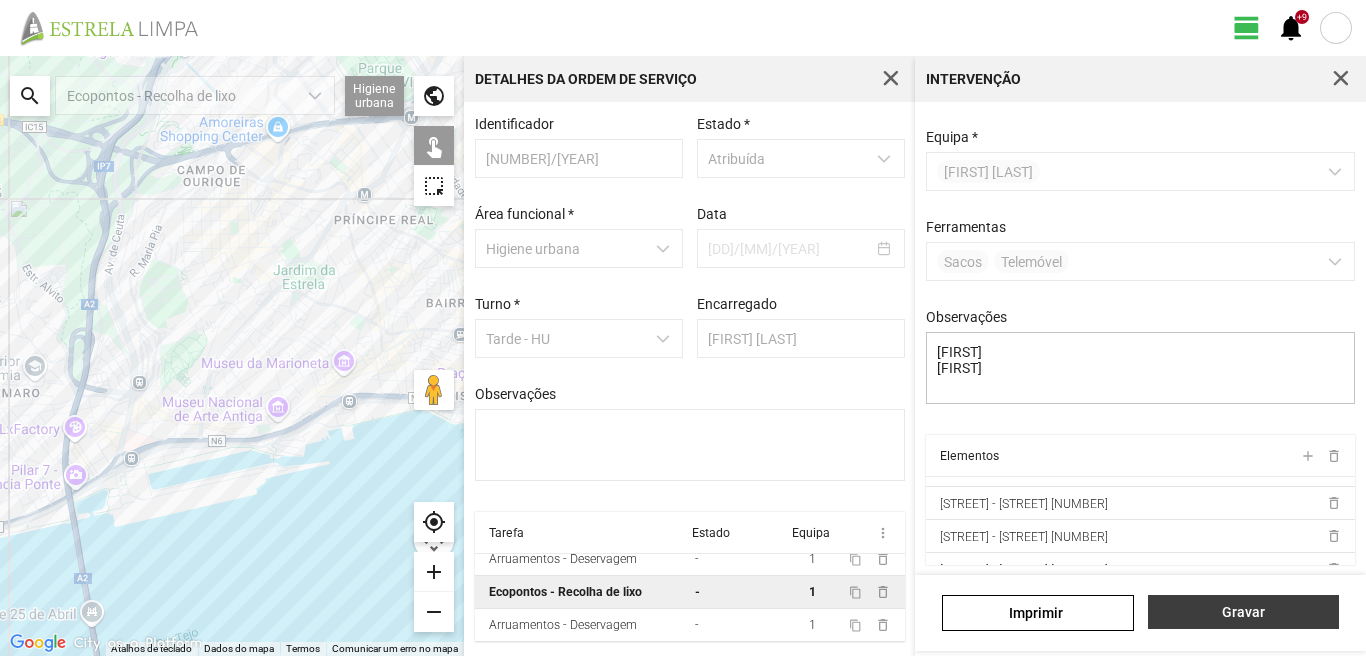 click on "Gravar" at bounding box center [1243, 612] 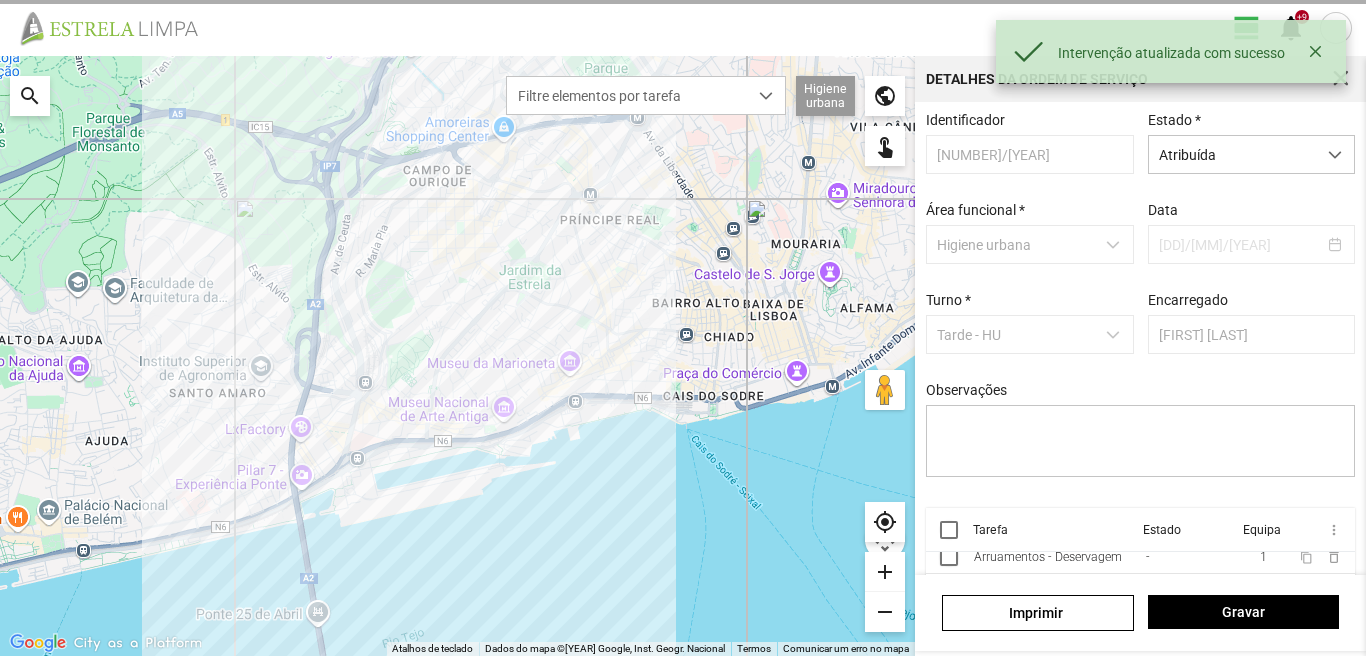 scroll, scrollTop: 79, scrollLeft: 0, axis: vertical 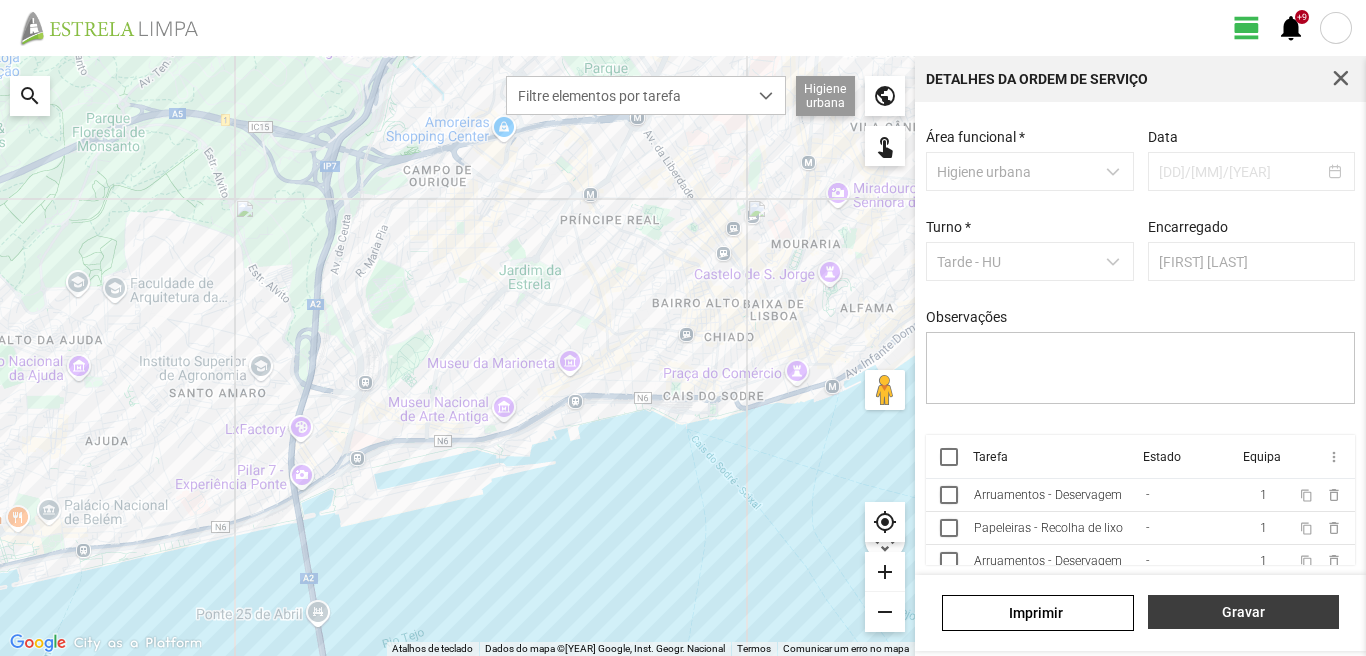click on "Gravar" at bounding box center (1243, 612) 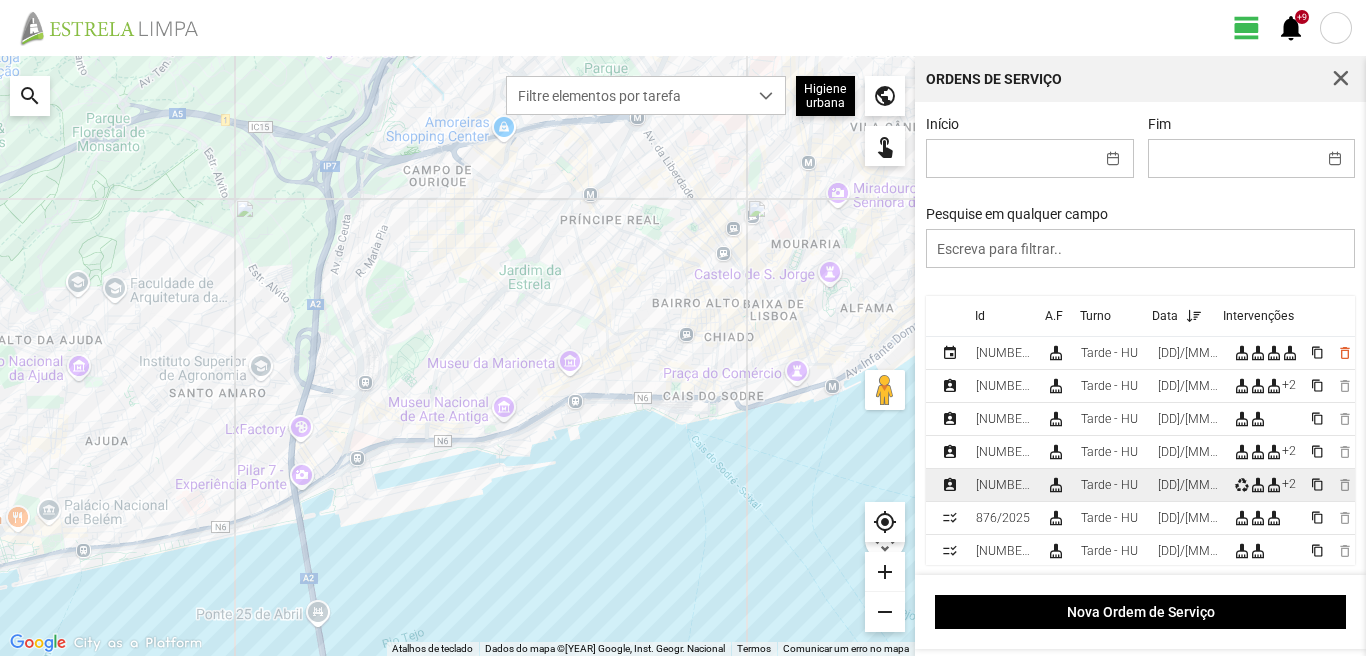 click on "[DD]/[MM]/[YEAR]" at bounding box center [1003, 353] 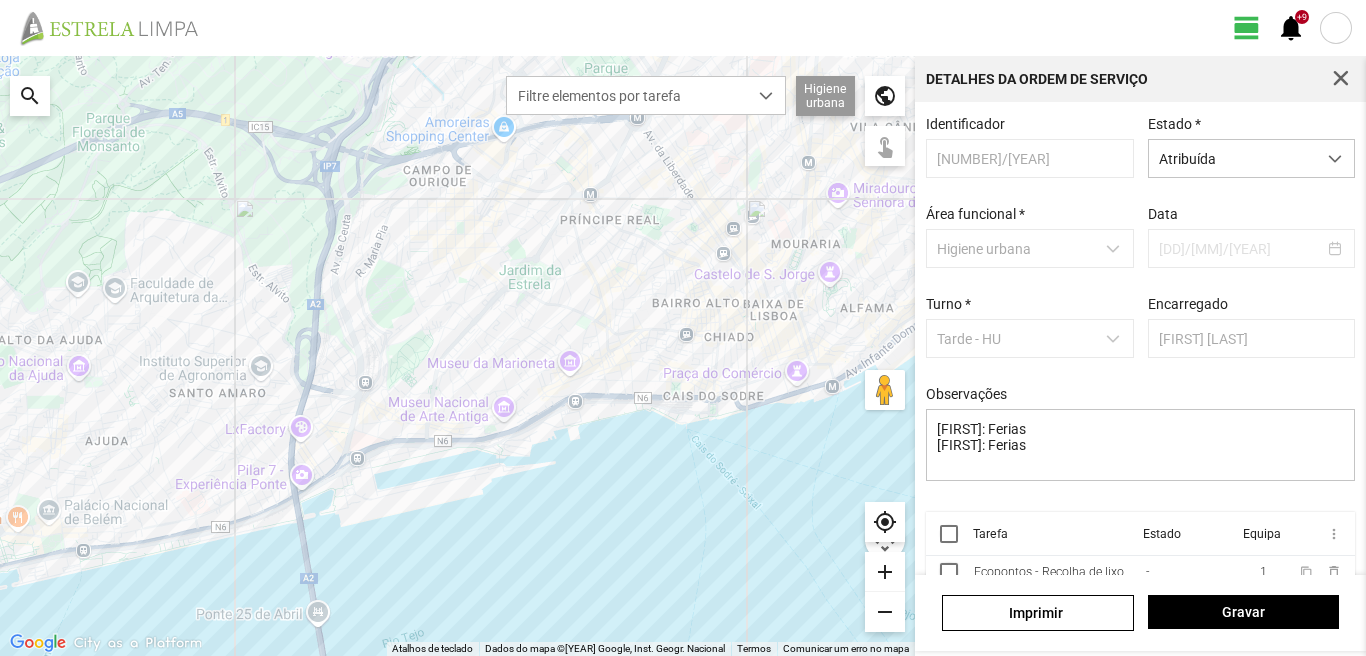 scroll, scrollTop: 85, scrollLeft: 0, axis: vertical 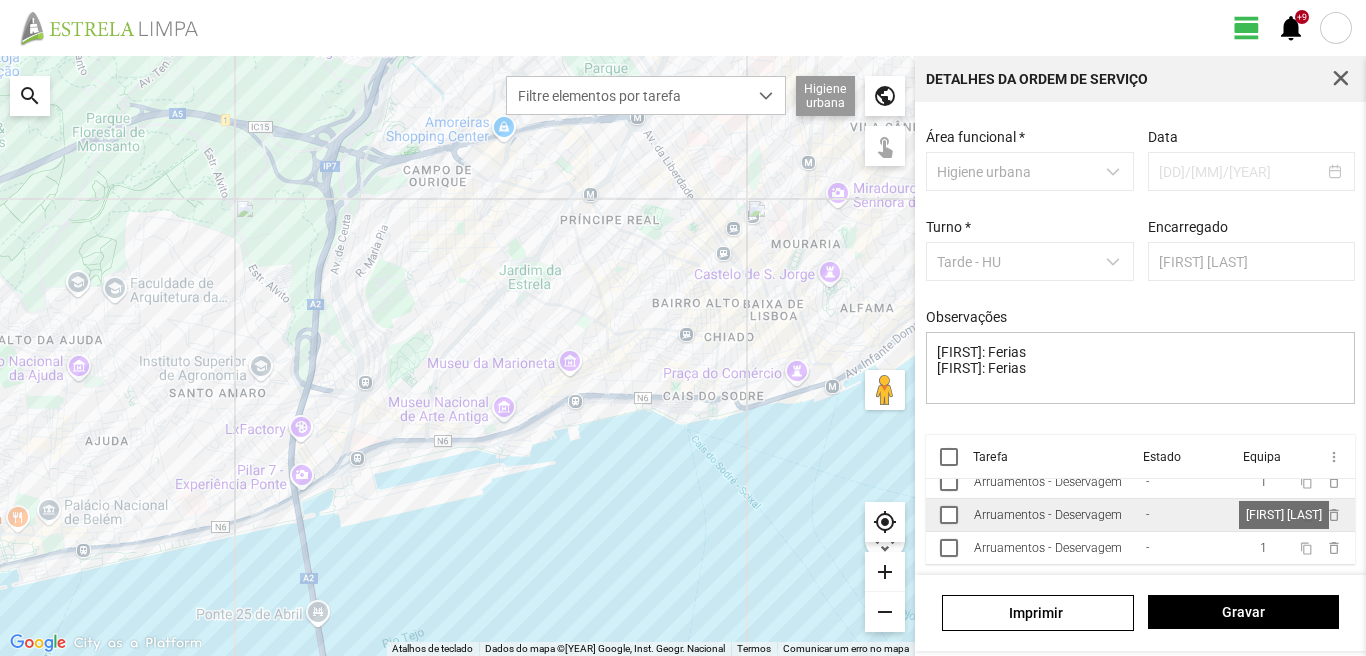 click on "1" at bounding box center (1263, 416) 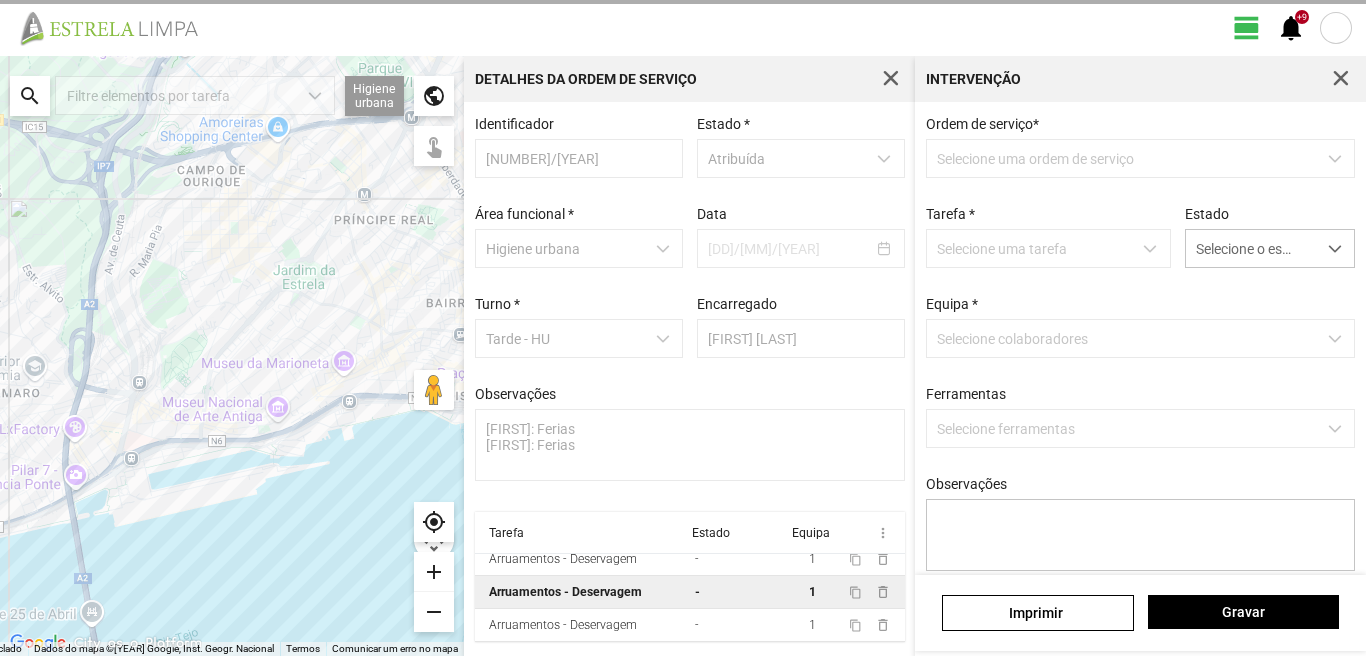 scroll, scrollTop: 77, scrollLeft: 0, axis: vertical 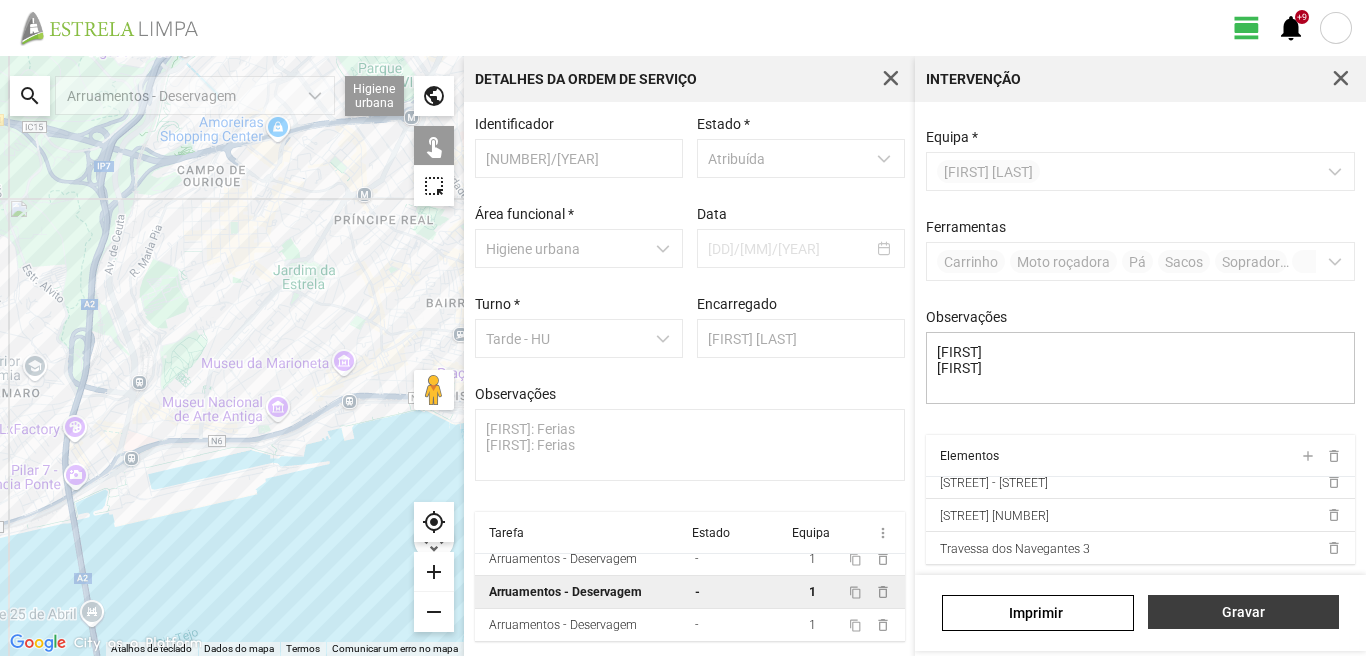 click on "Gravar" at bounding box center (1243, 612) 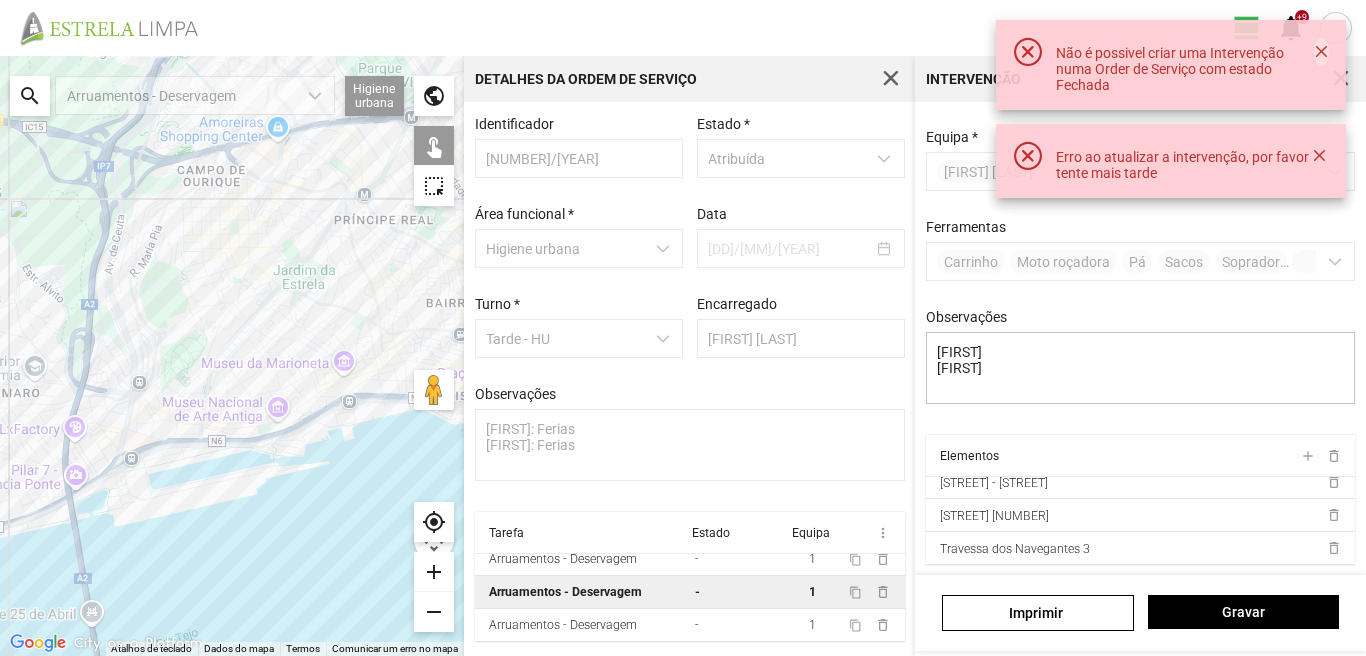 click at bounding box center [1321, 52] 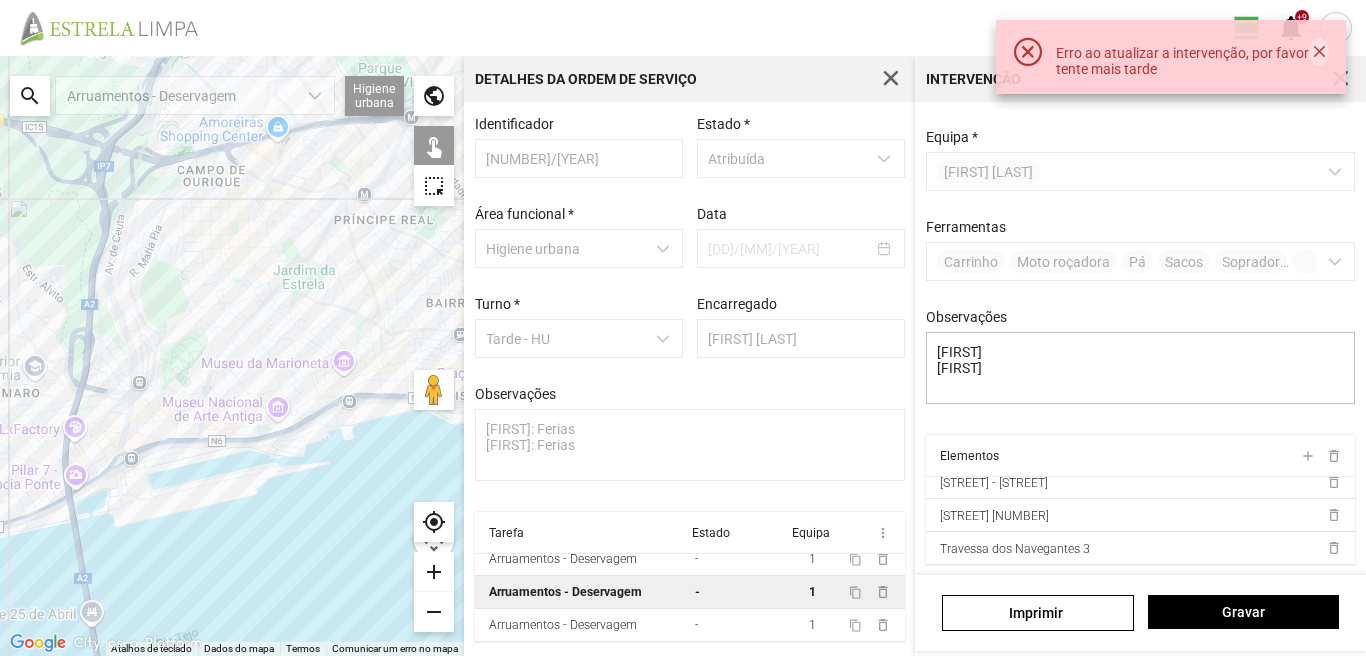 click at bounding box center (1319, 52) 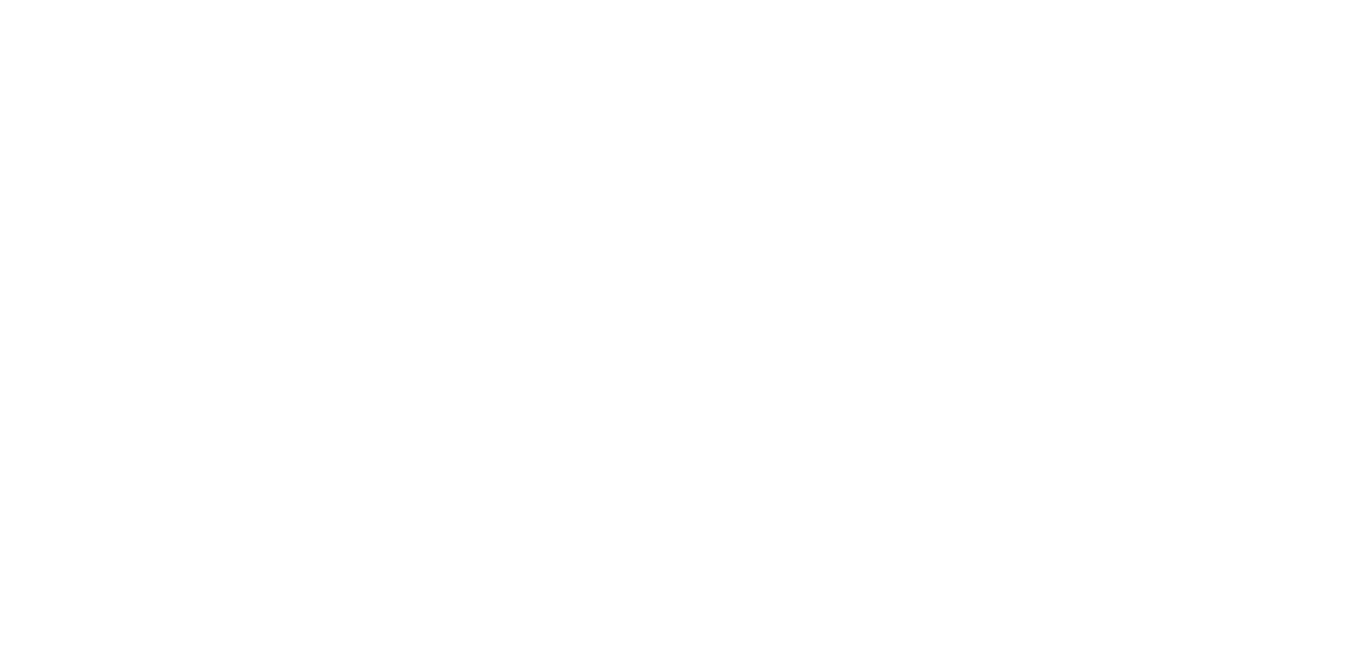 scroll, scrollTop: 0, scrollLeft: 0, axis: both 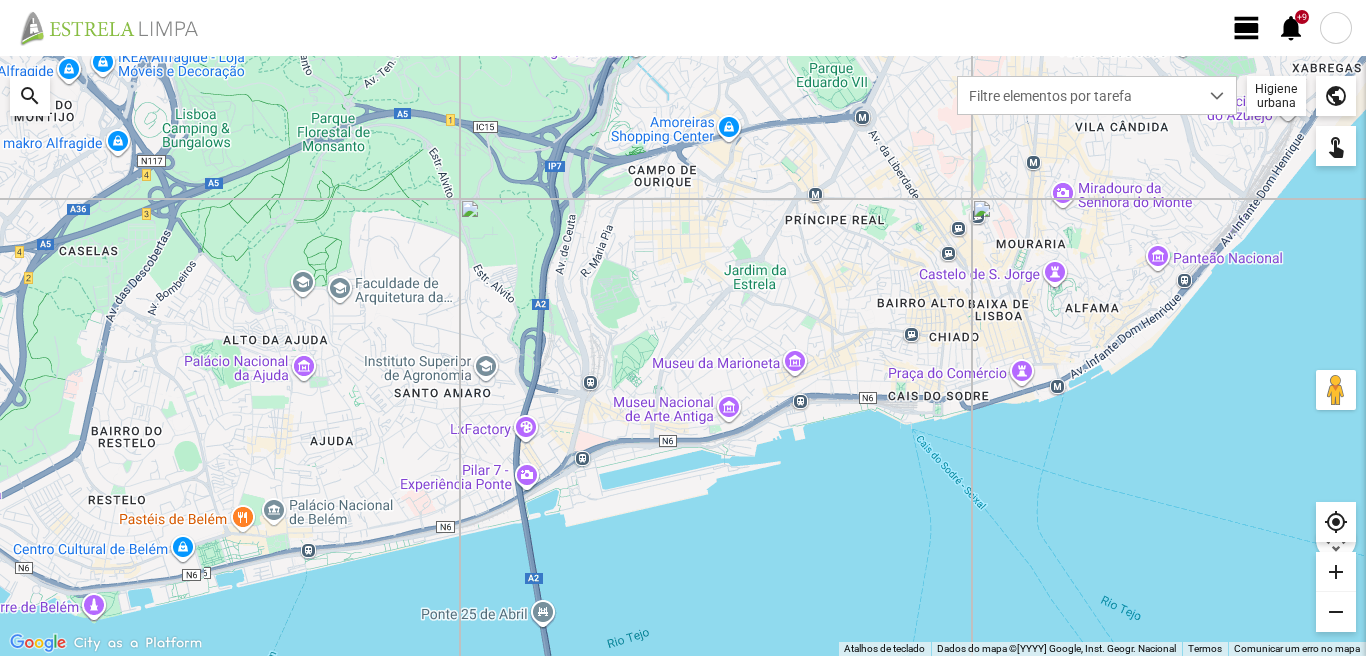 click on "view_day" at bounding box center (1247, 28) 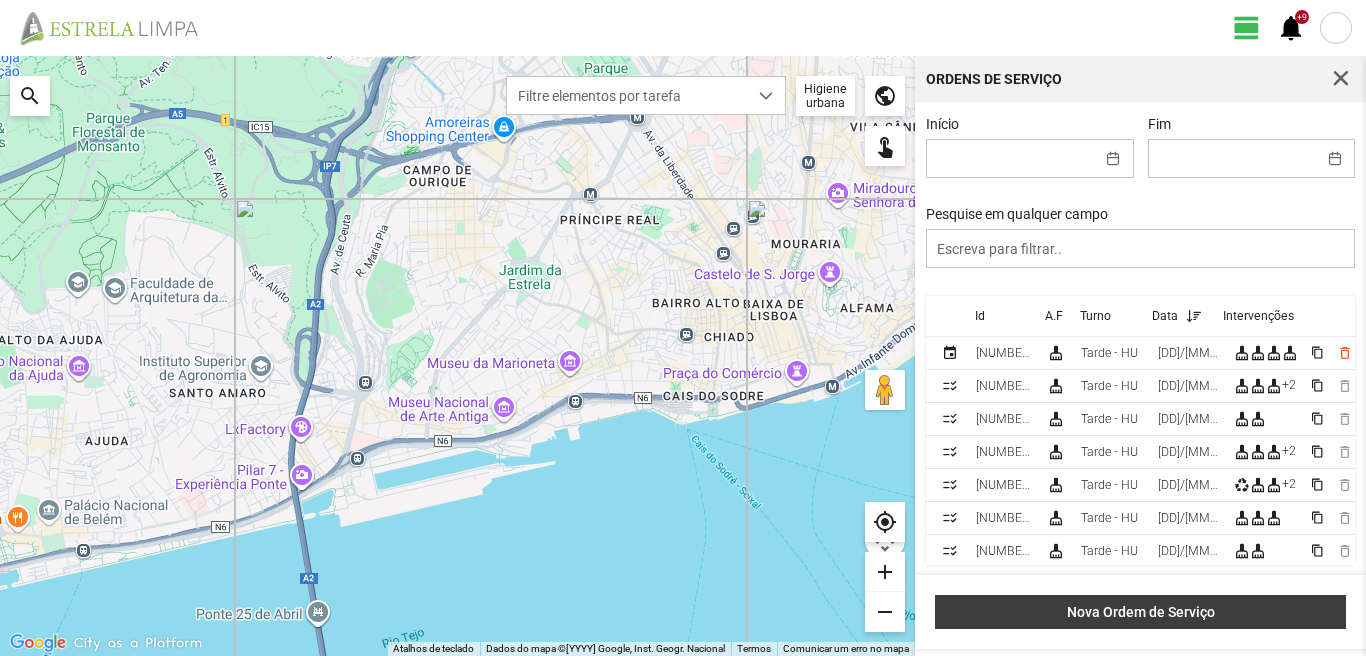 click on "Nova Ordem de Serviço" at bounding box center (1141, 612) 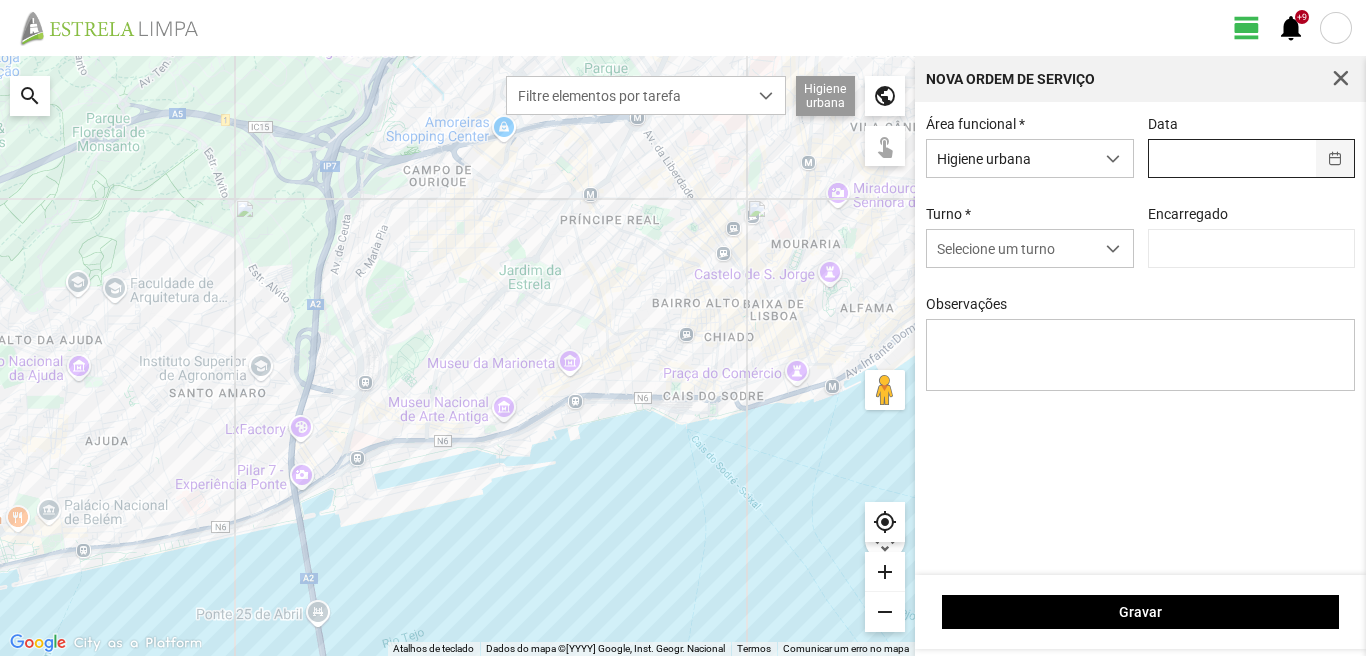 click at bounding box center (1335, 158) 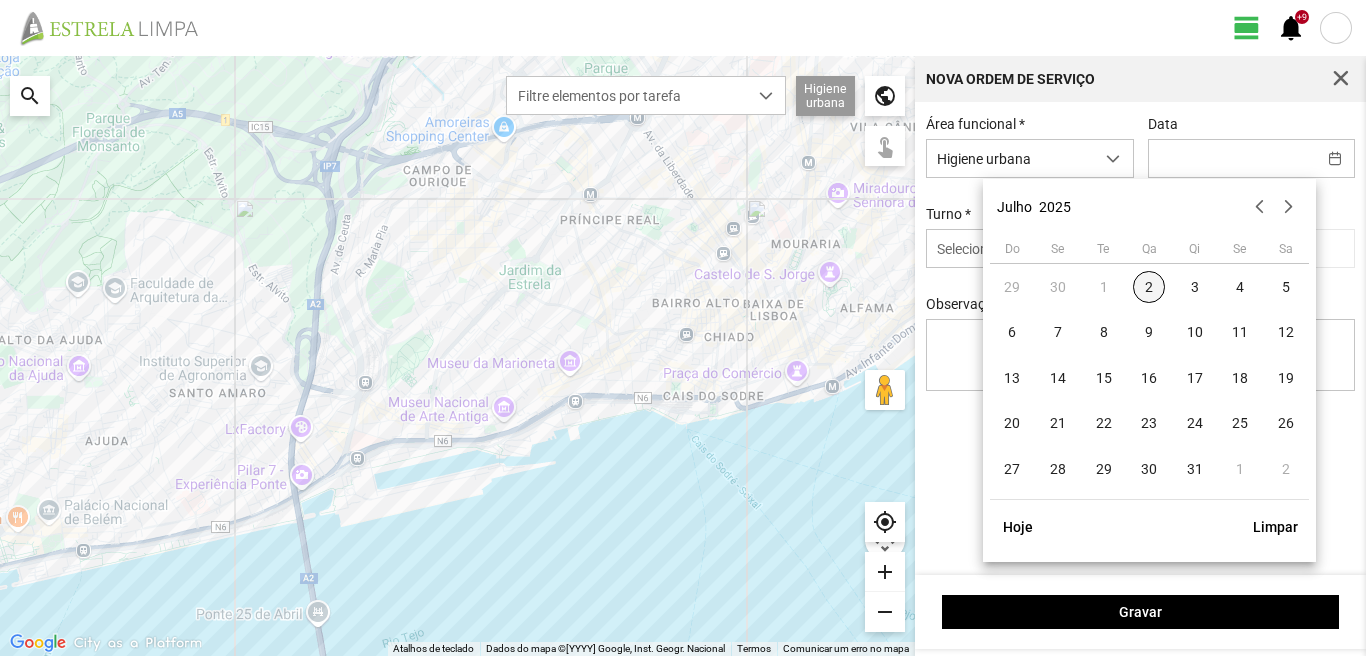 click on "2" at bounding box center [1149, 287] 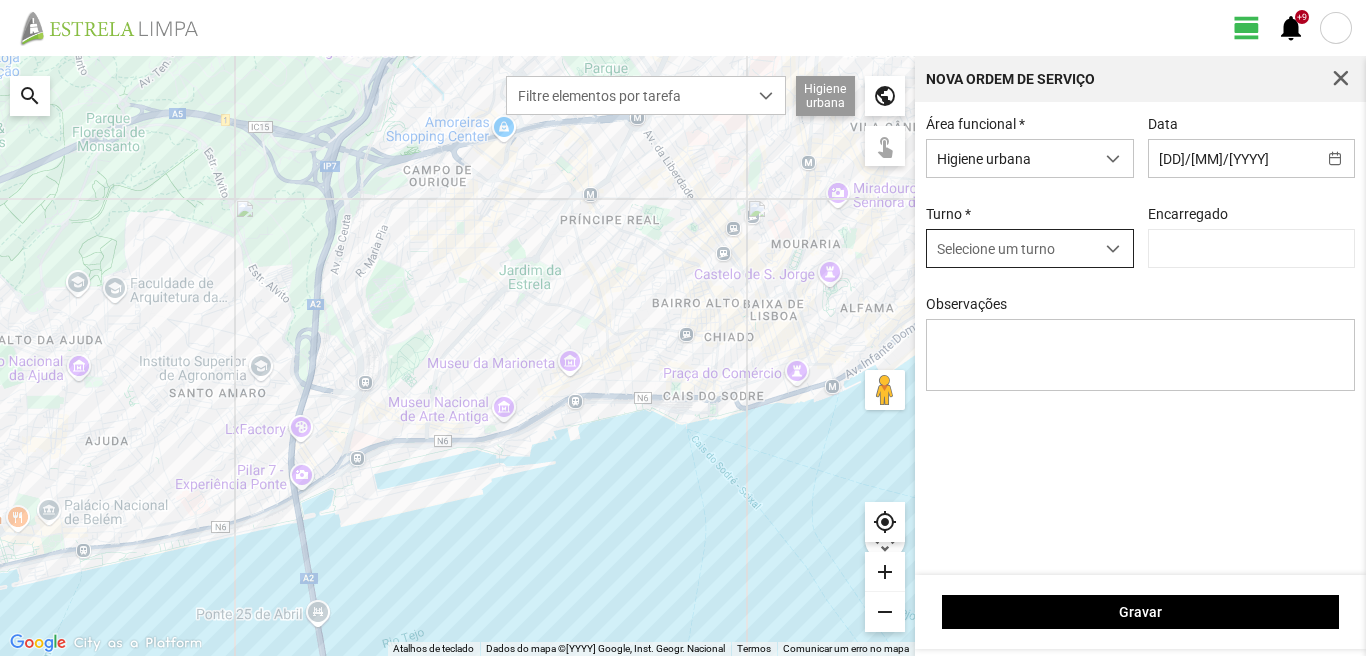 click at bounding box center [1113, 249] 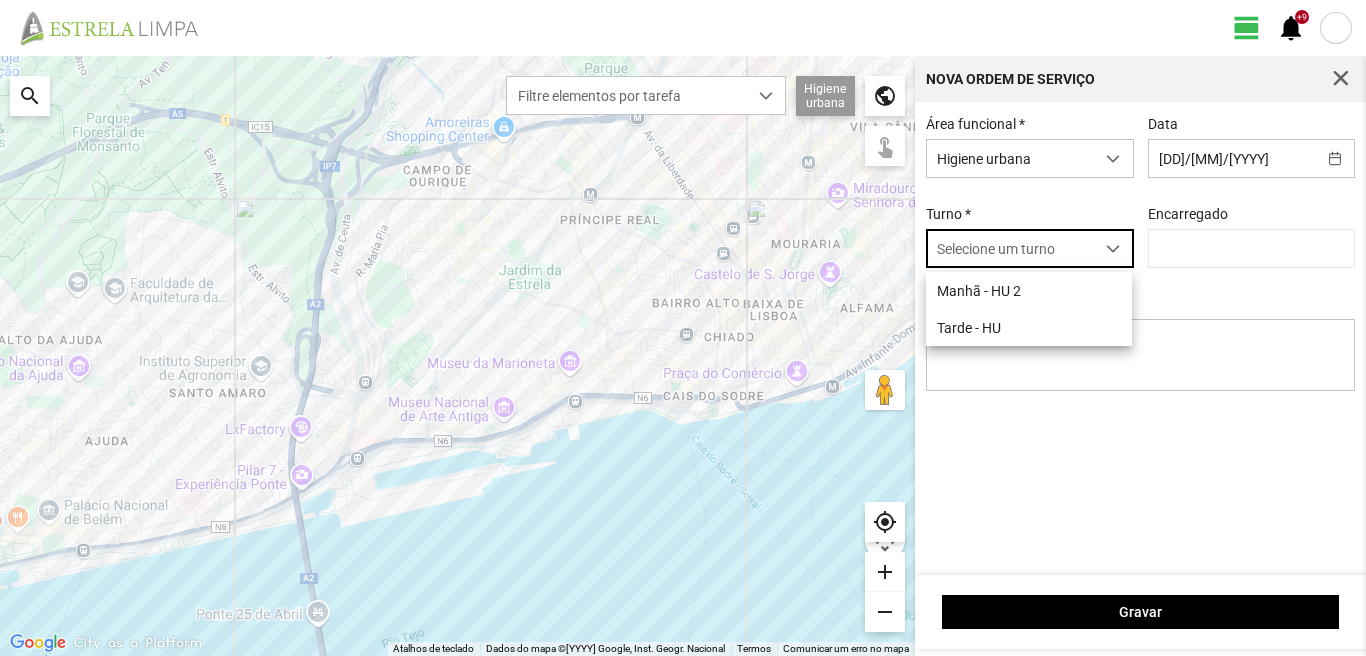 scroll, scrollTop: 11, scrollLeft: 89, axis: both 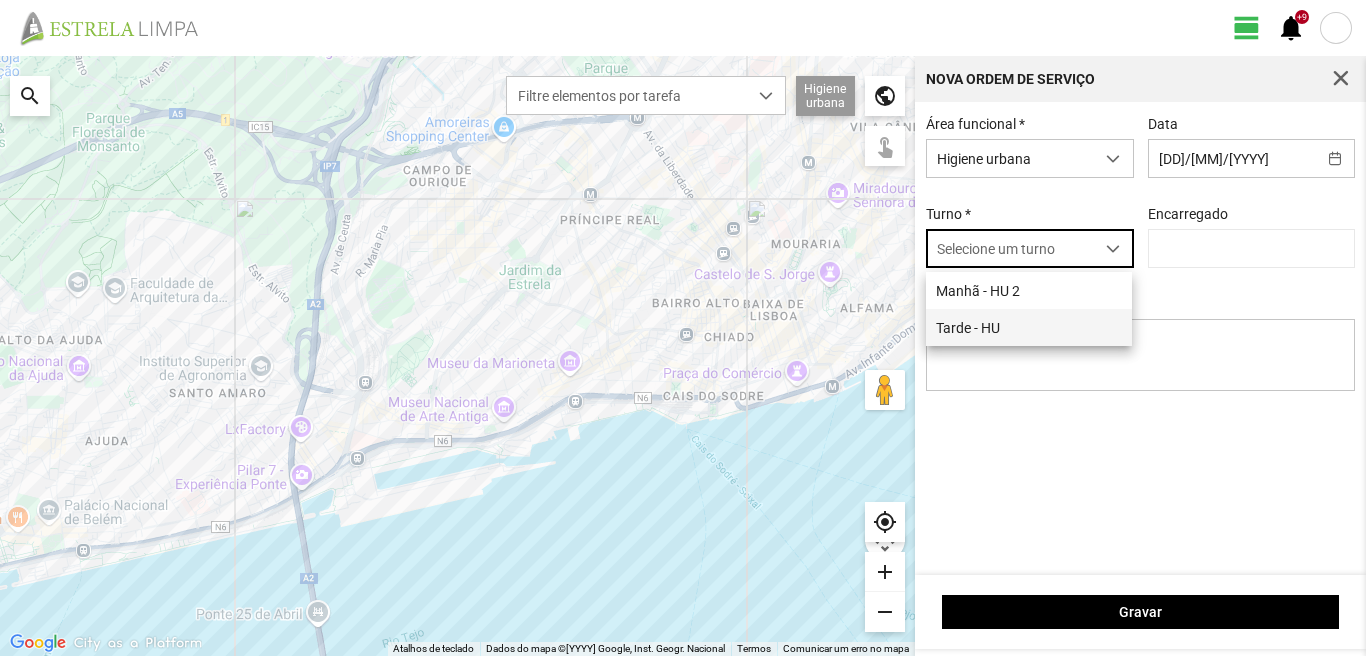 click on "Tarde - HU" at bounding box center (1029, 327) 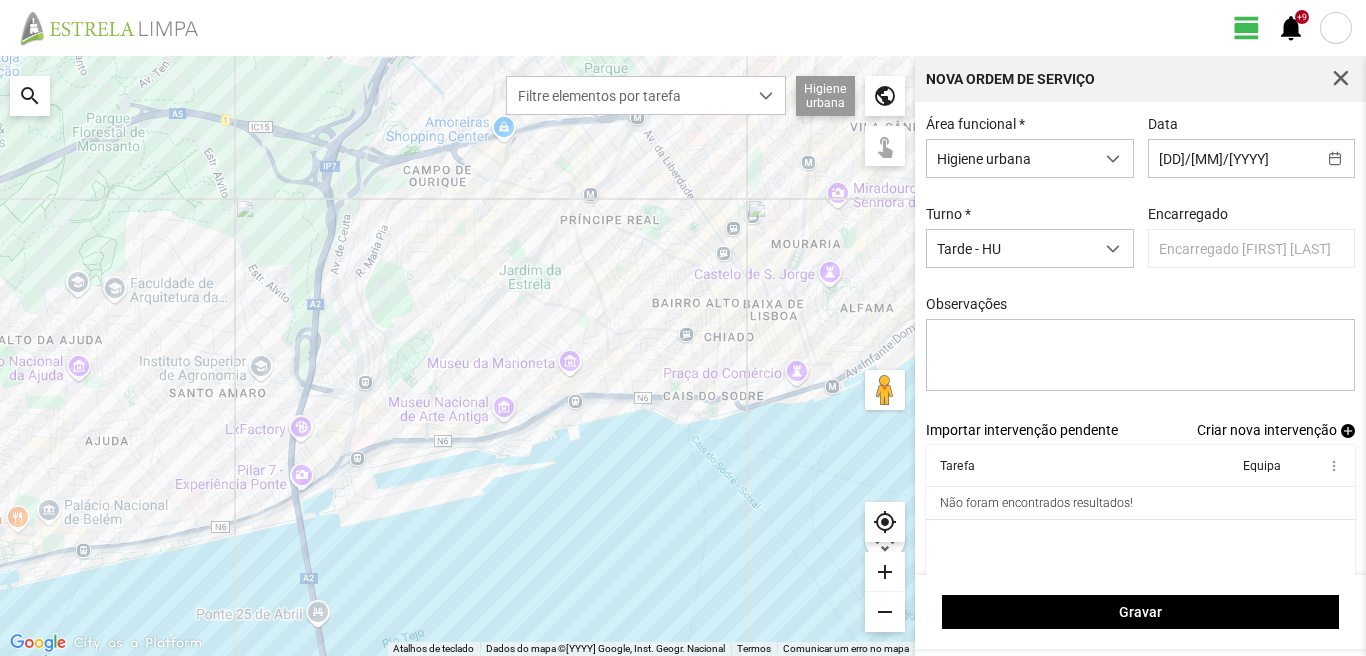 click on "Criar nova intervenção" at bounding box center (1022, 430) 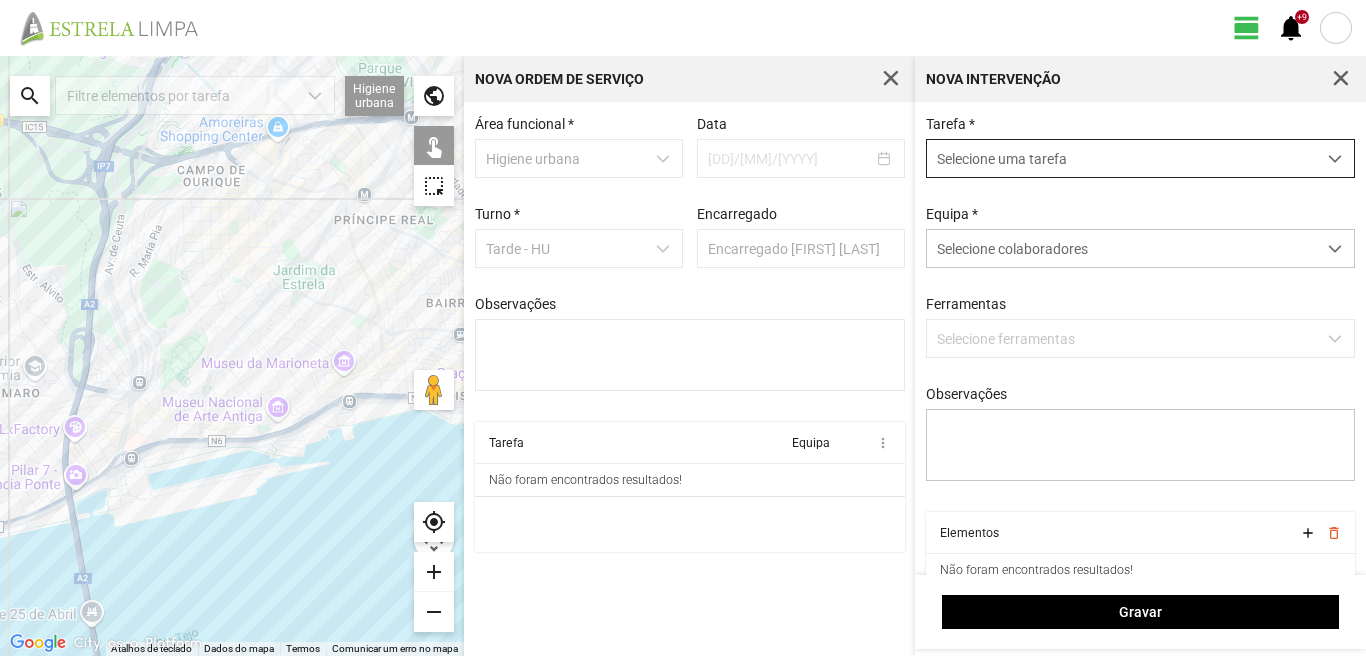click at bounding box center [1335, 159] 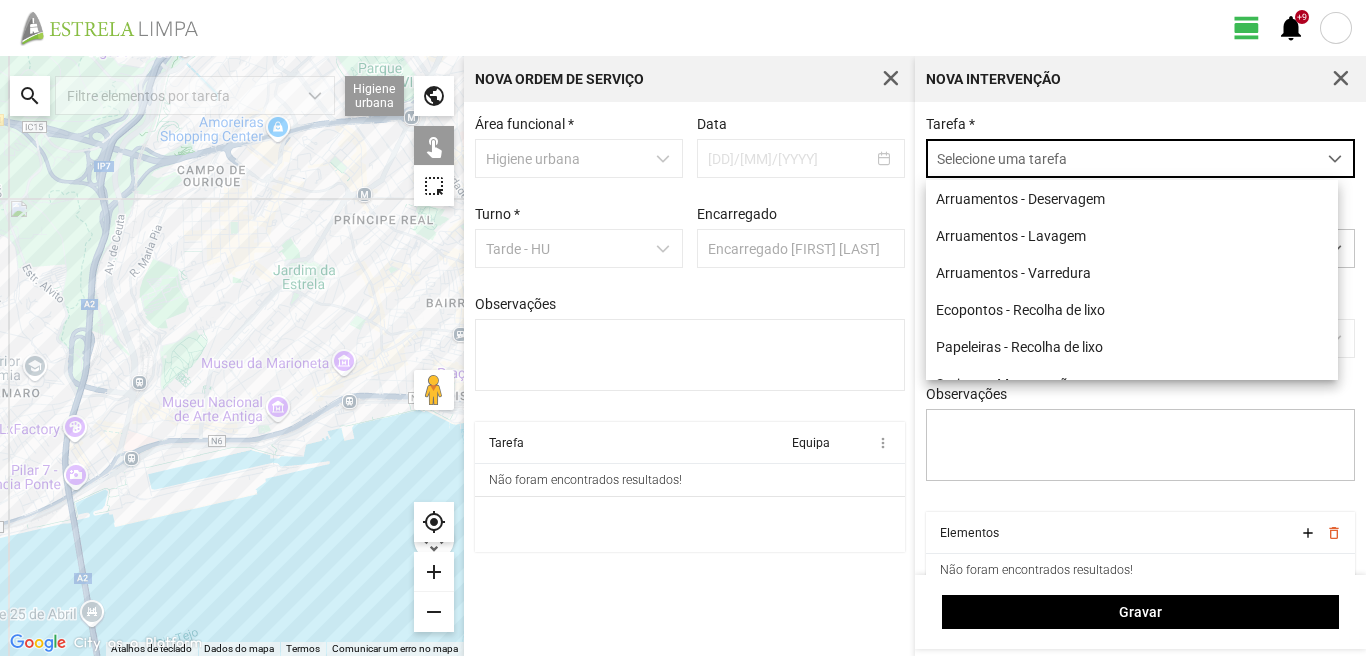 scroll, scrollTop: 11, scrollLeft: 89, axis: both 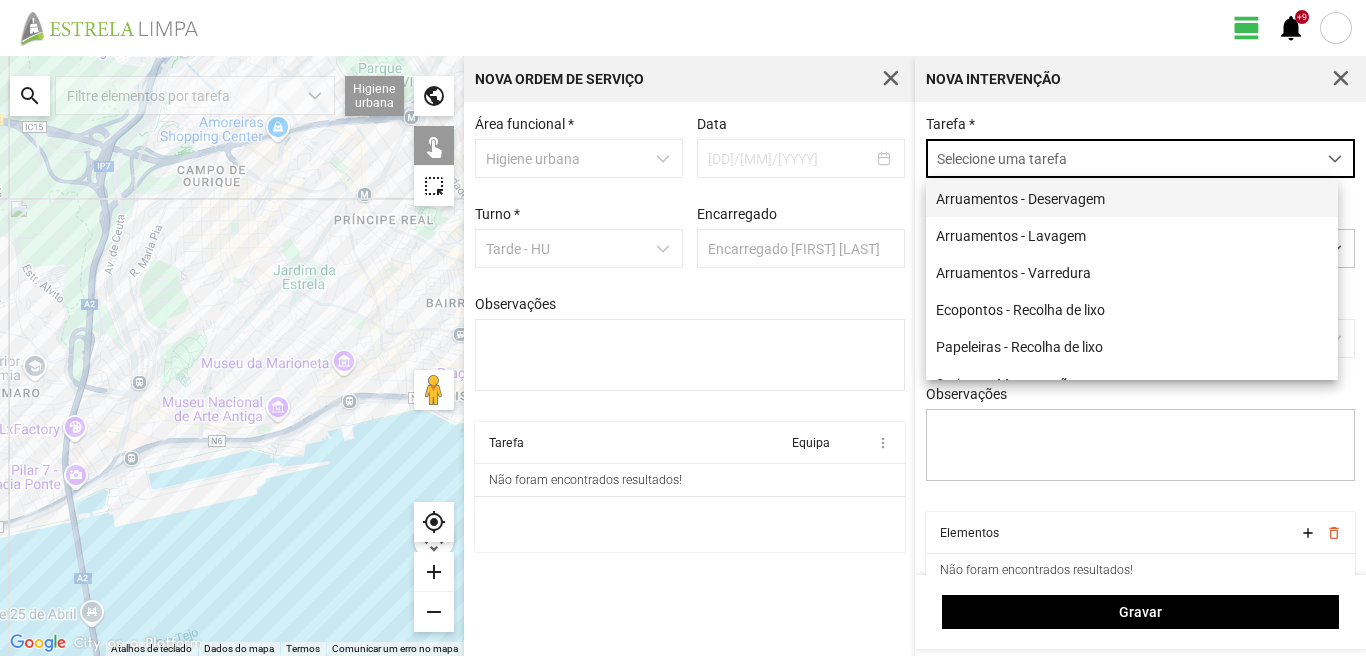 click on "Arruamentos - Deservagem" at bounding box center (1132, 198) 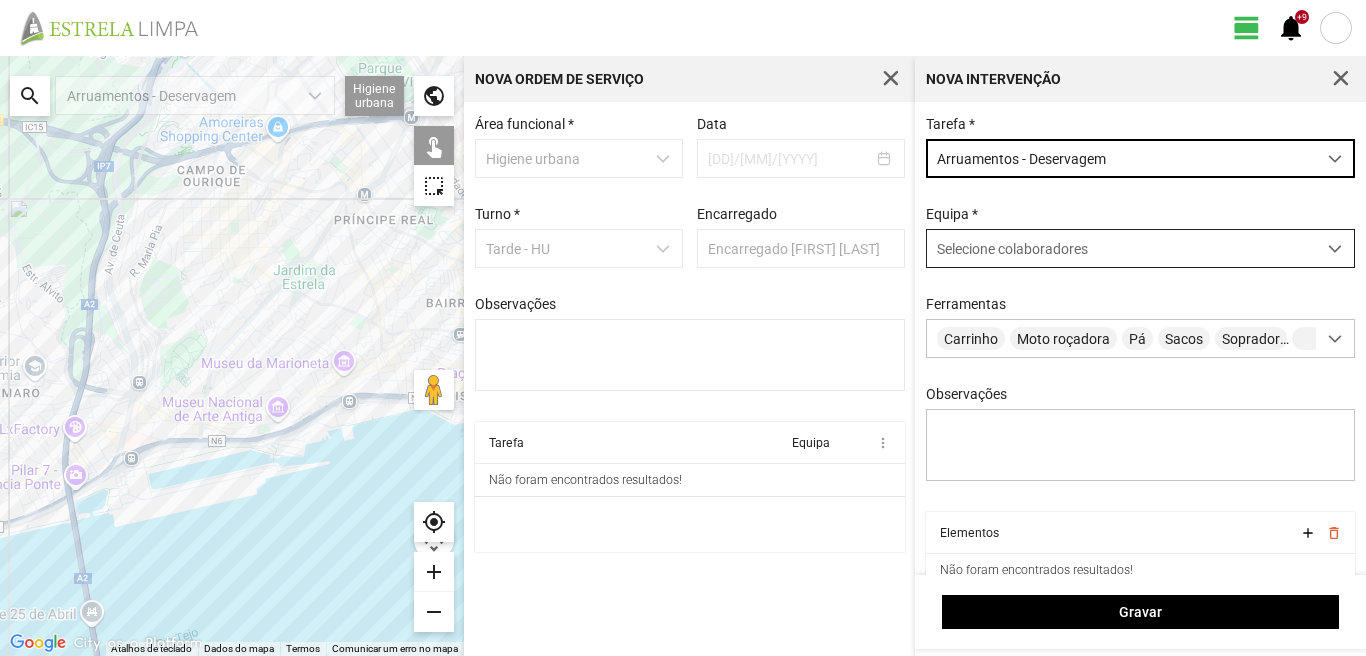 click at bounding box center (1335, 248) 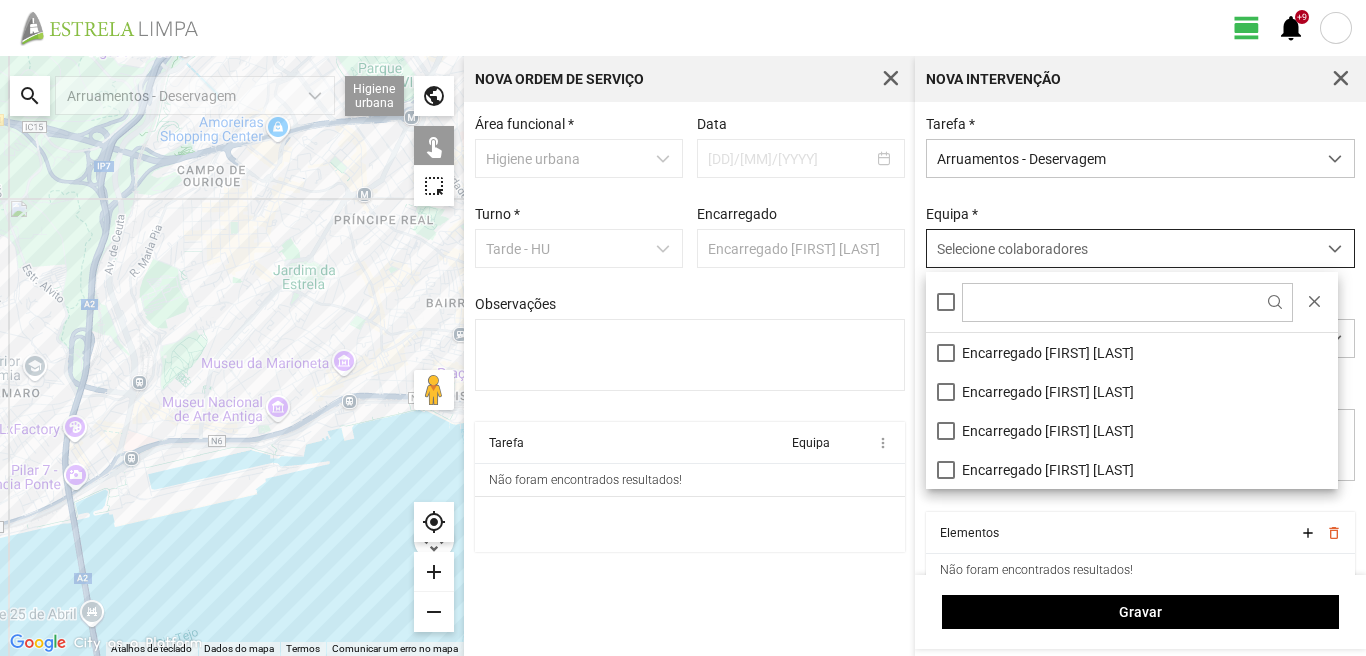 scroll, scrollTop: 11, scrollLeft: 89, axis: both 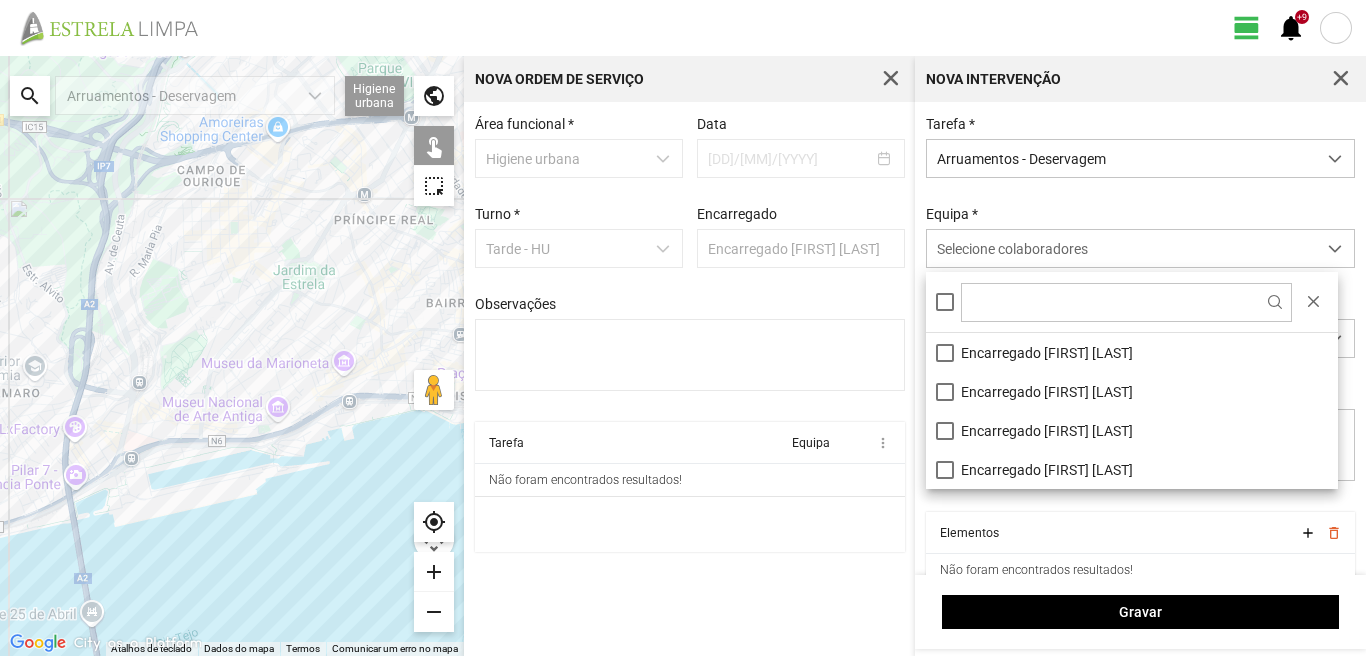 click on "Área funcional * Higiene urbana Data 02/07/2025   Turno * Tarde - HU Encarregado Graciete Brandão Observações Tarefa Equipa more_vert   Não foram encontrados resultados!" at bounding box center [689, 379] 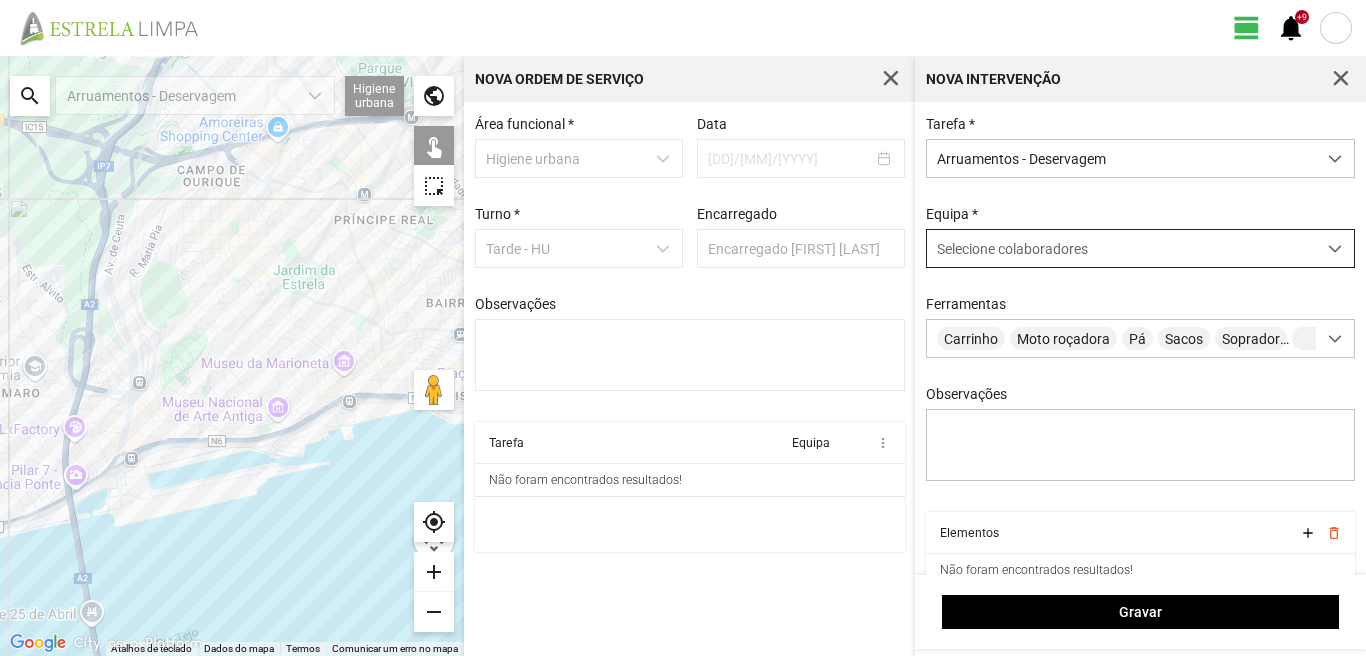 click at bounding box center [1335, 249] 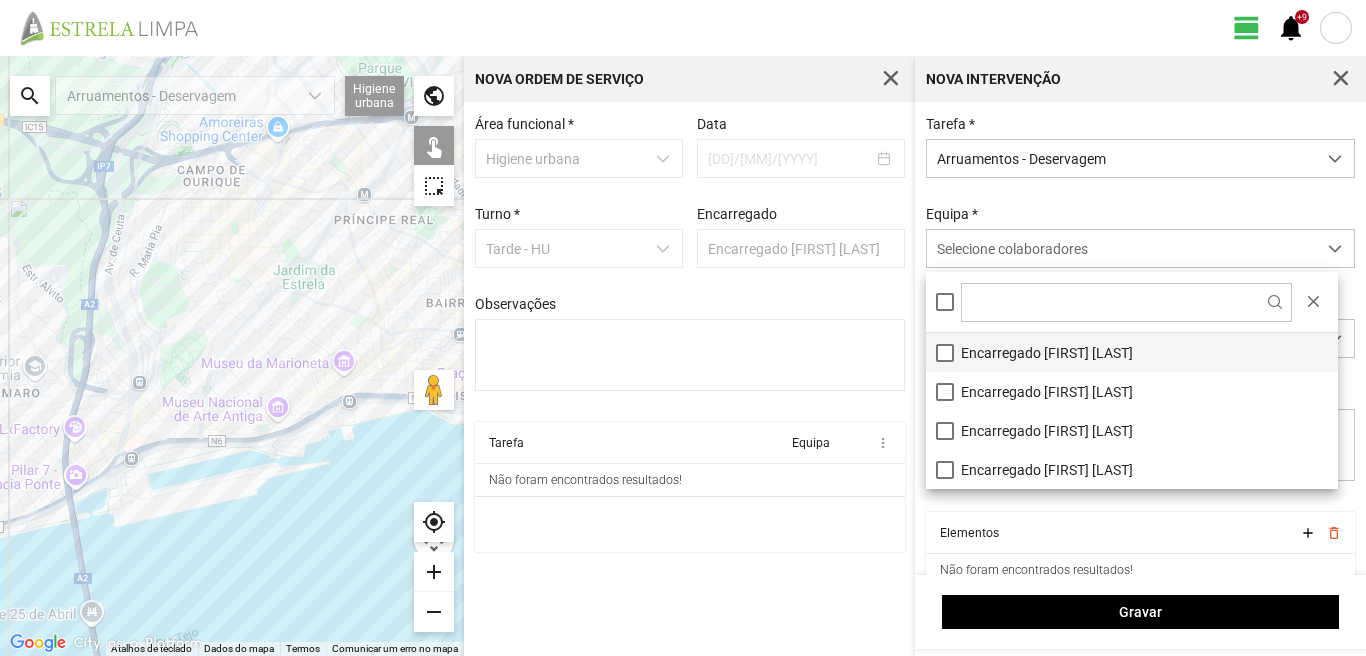 click on "[FIRST] [LAST]" at bounding box center [1132, 352] 